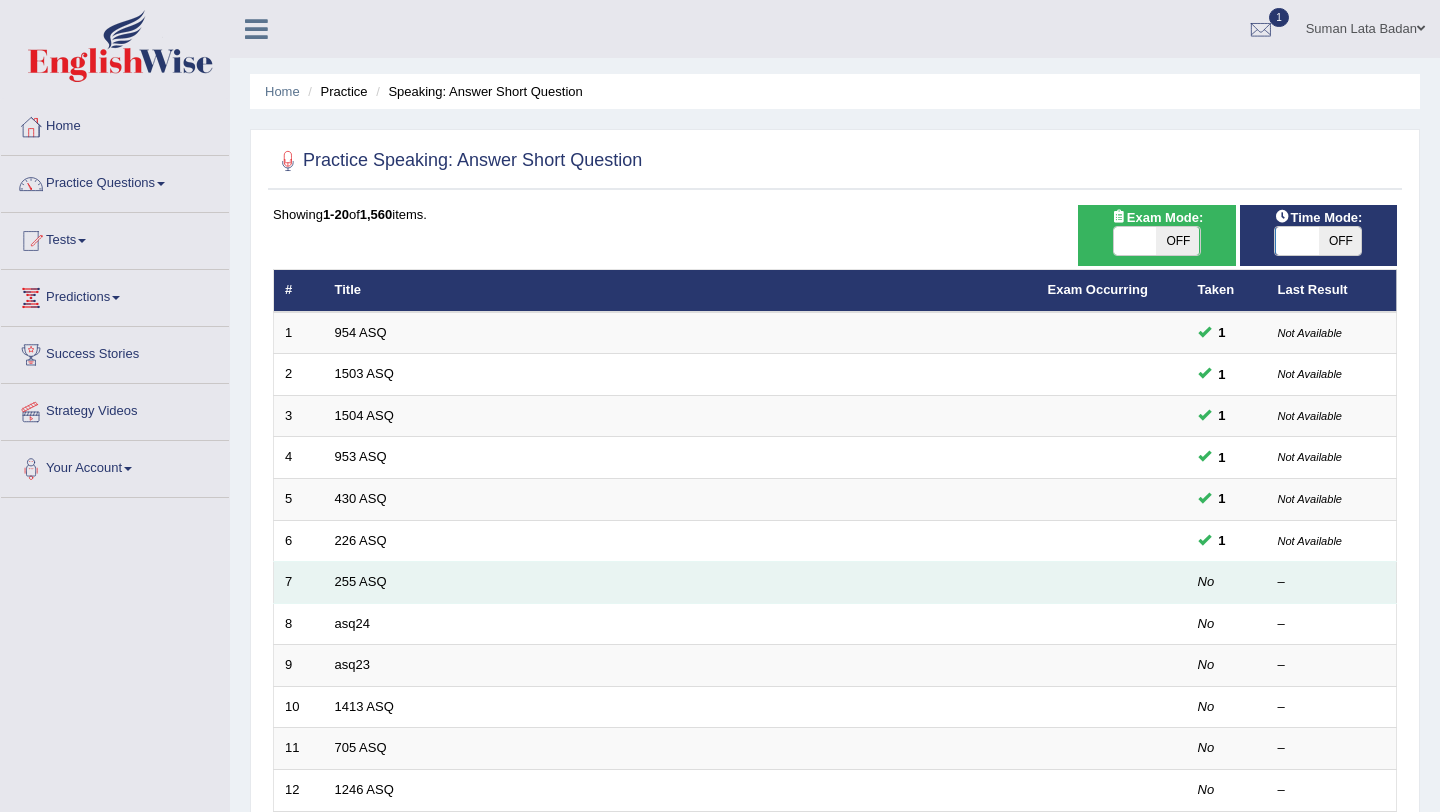 scroll, scrollTop: 0, scrollLeft: 0, axis: both 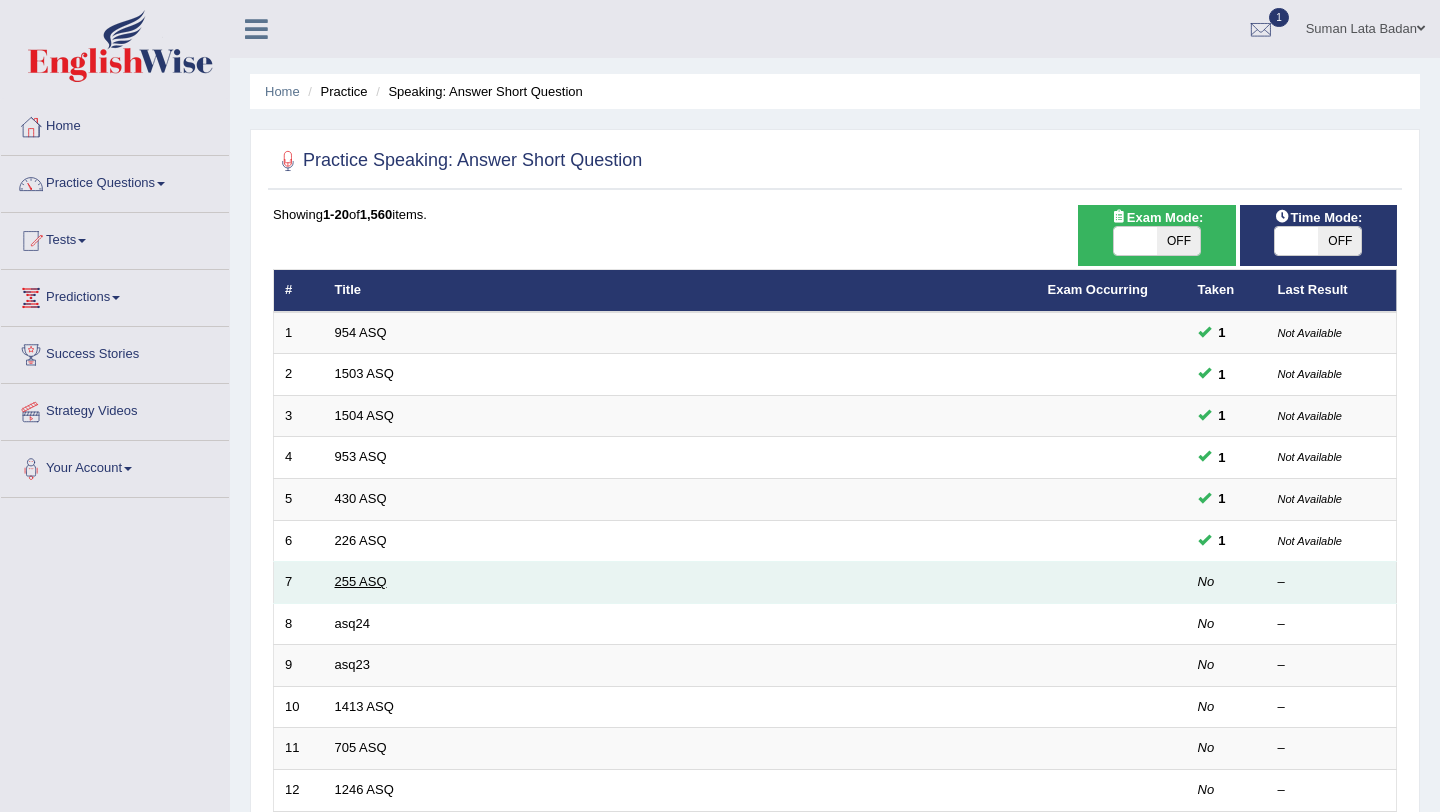 click on "255 ASQ" at bounding box center [361, 581] 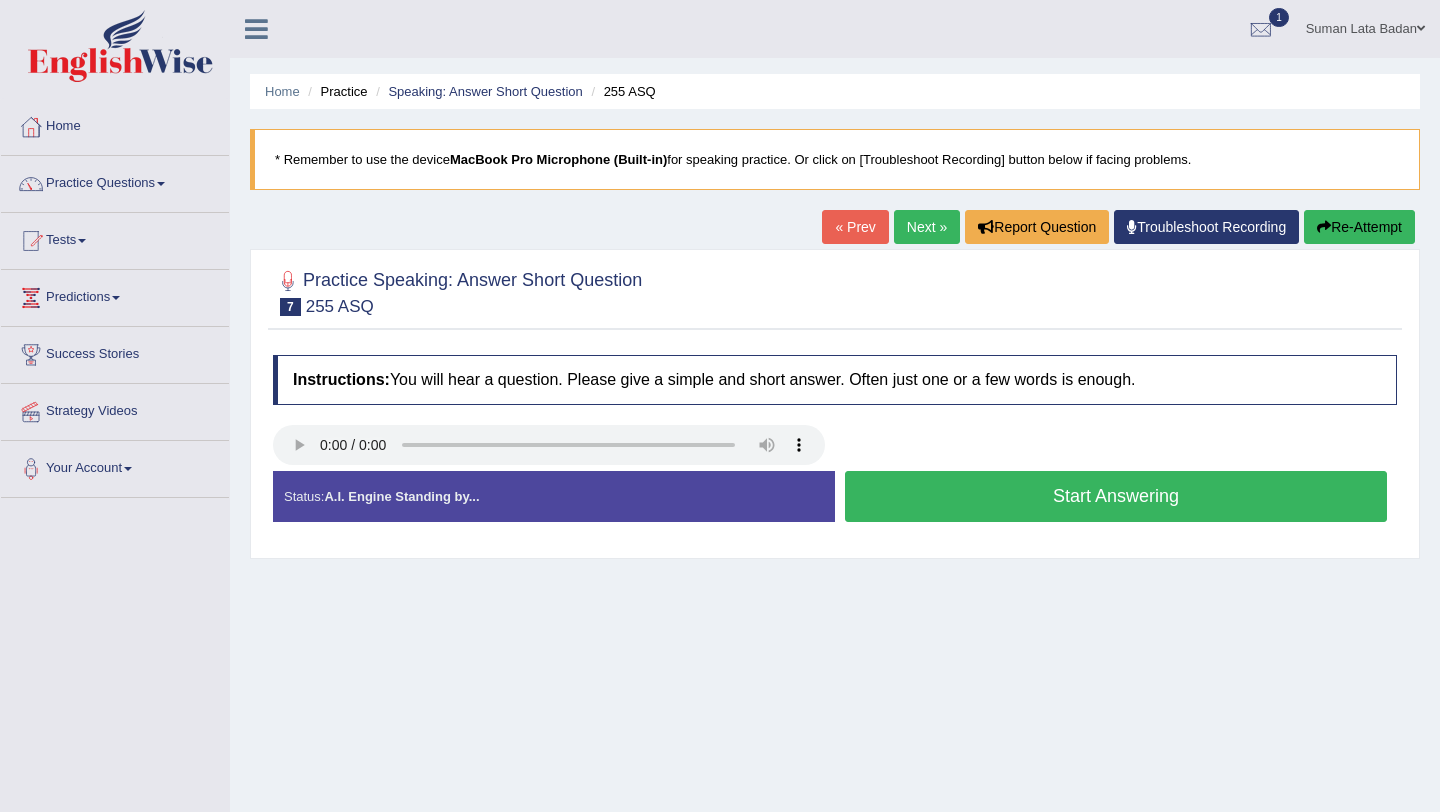 scroll, scrollTop: 0, scrollLeft: 0, axis: both 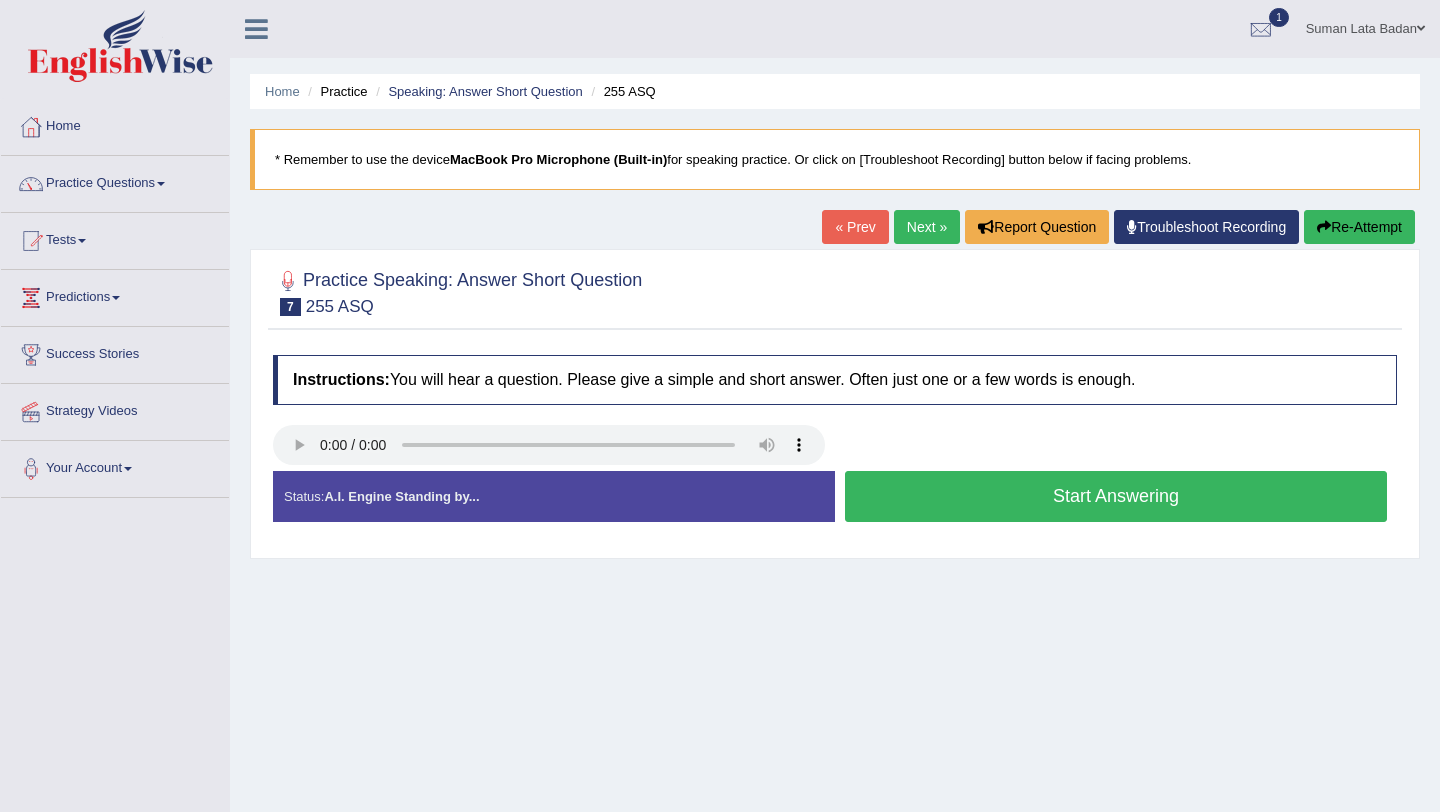 click on "Start Answering" at bounding box center (1116, 496) 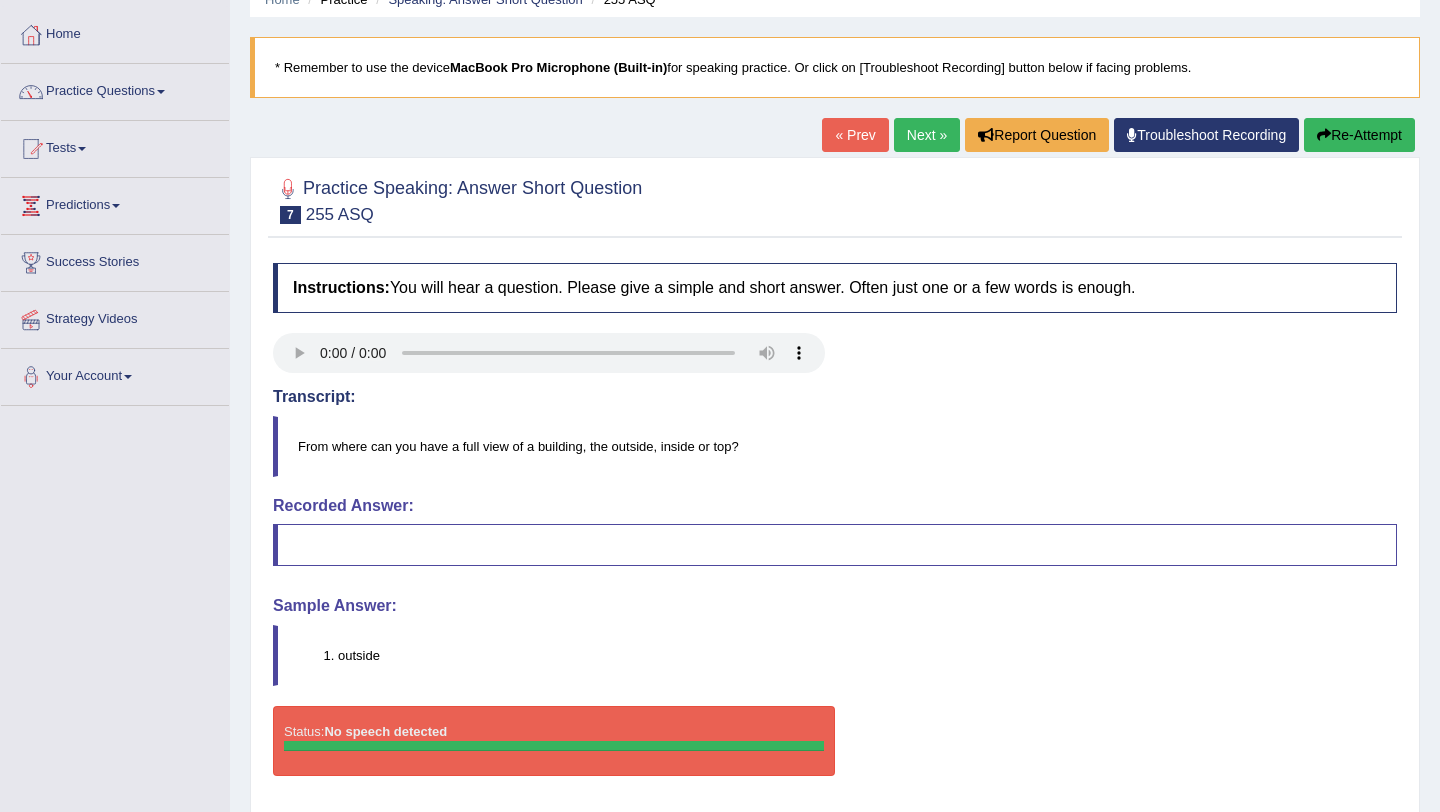 scroll, scrollTop: 0, scrollLeft: 0, axis: both 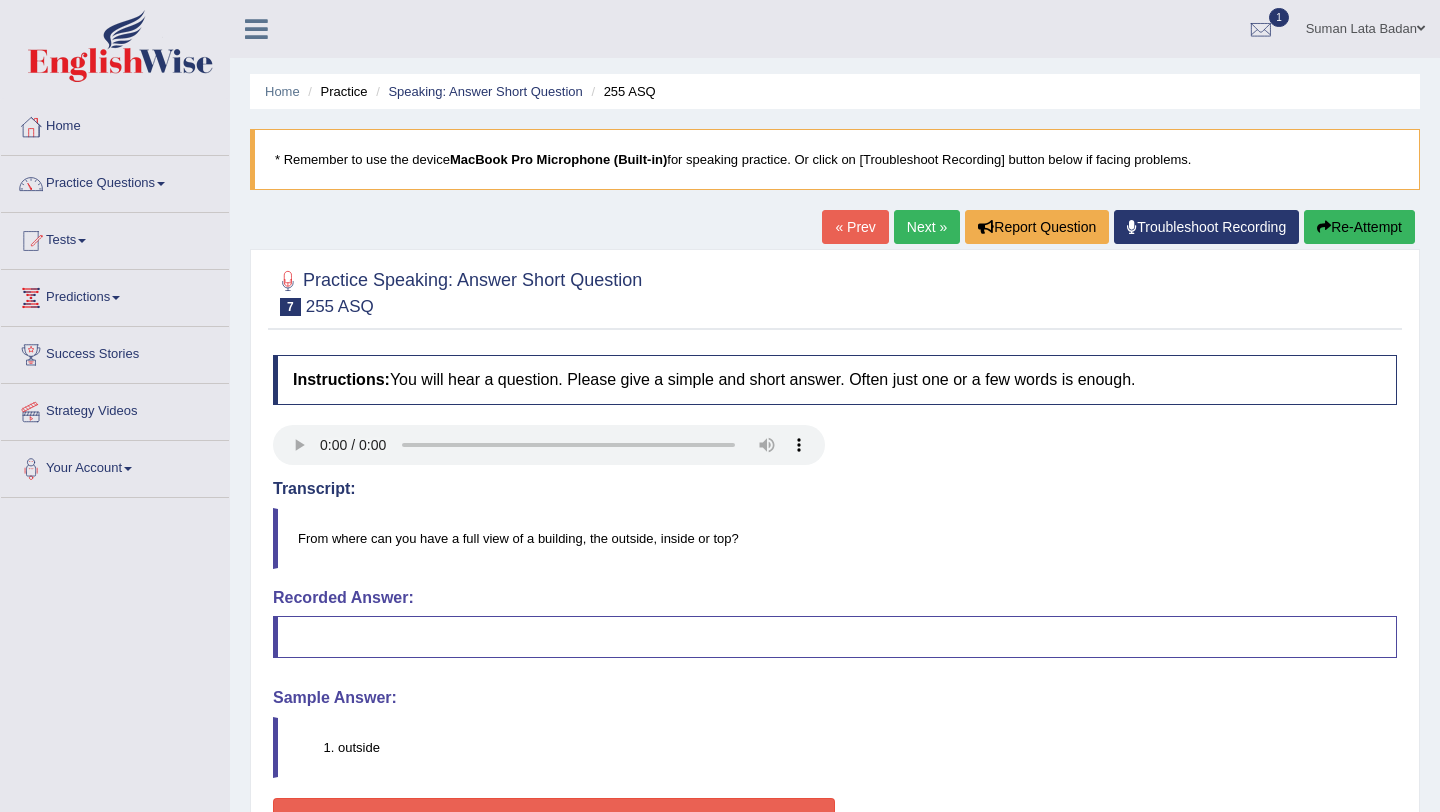 click on "Next »" at bounding box center [927, 227] 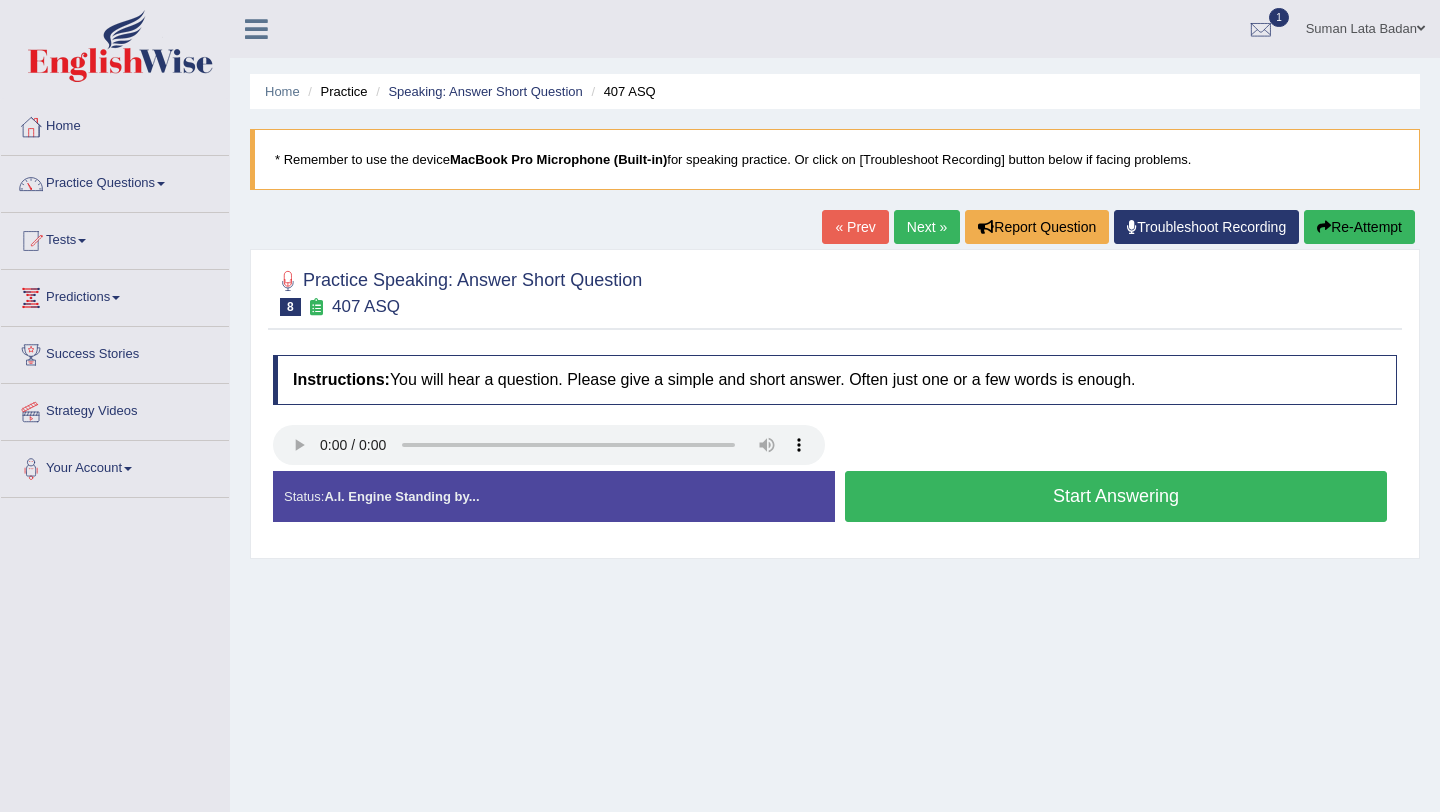 scroll, scrollTop: 0, scrollLeft: 0, axis: both 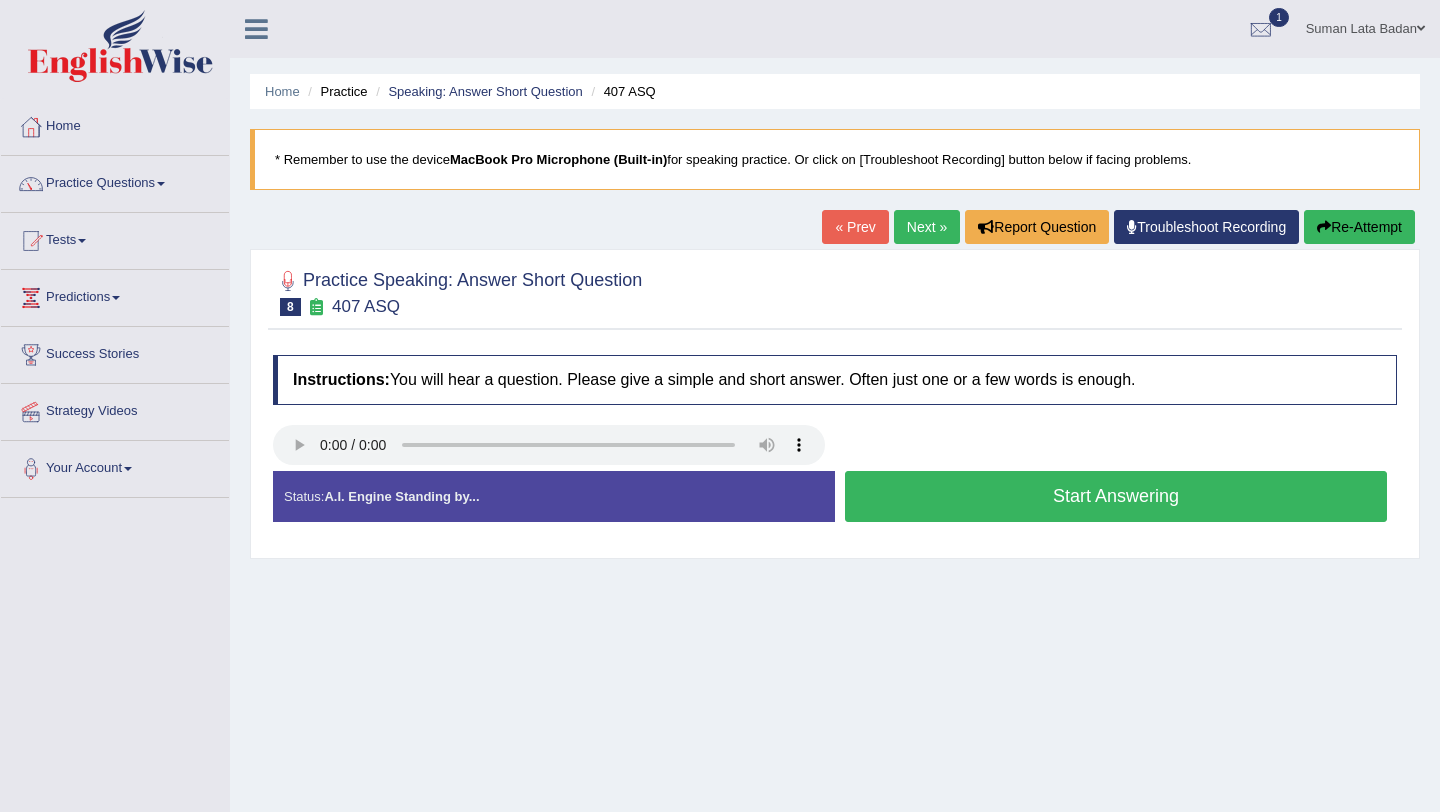 click on "Start Answering" at bounding box center [1116, 496] 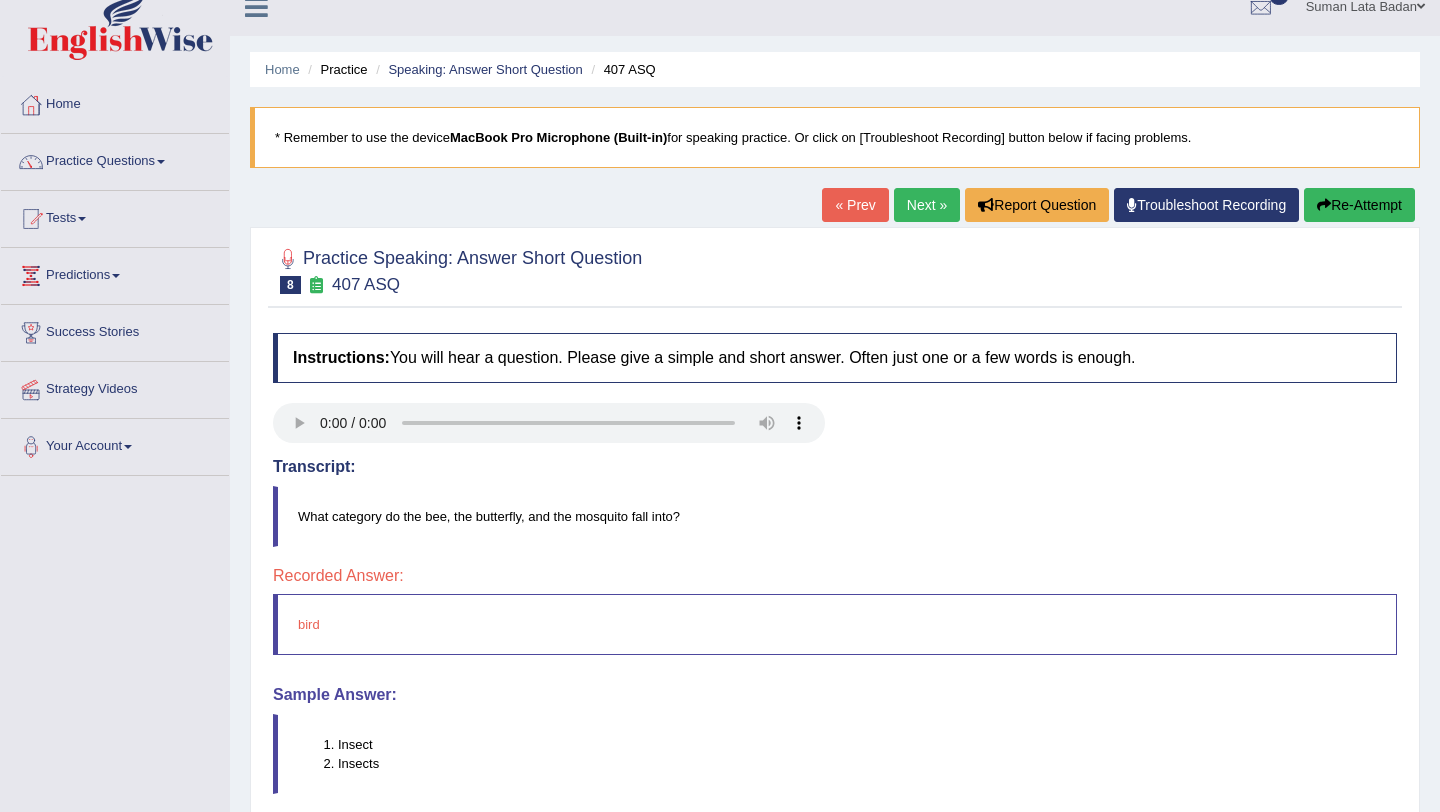 scroll, scrollTop: 0, scrollLeft: 0, axis: both 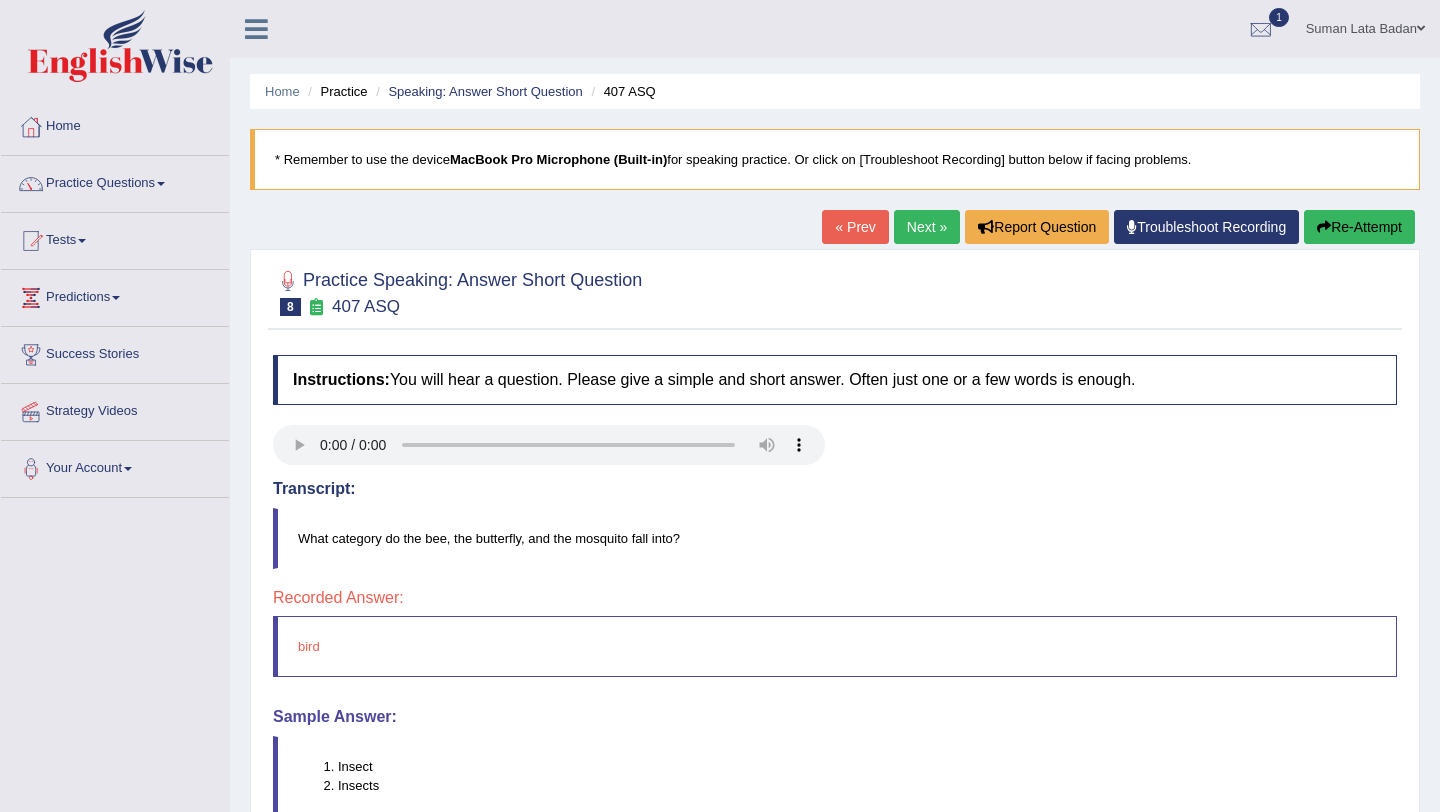 click on "Next »" at bounding box center (927, 227) 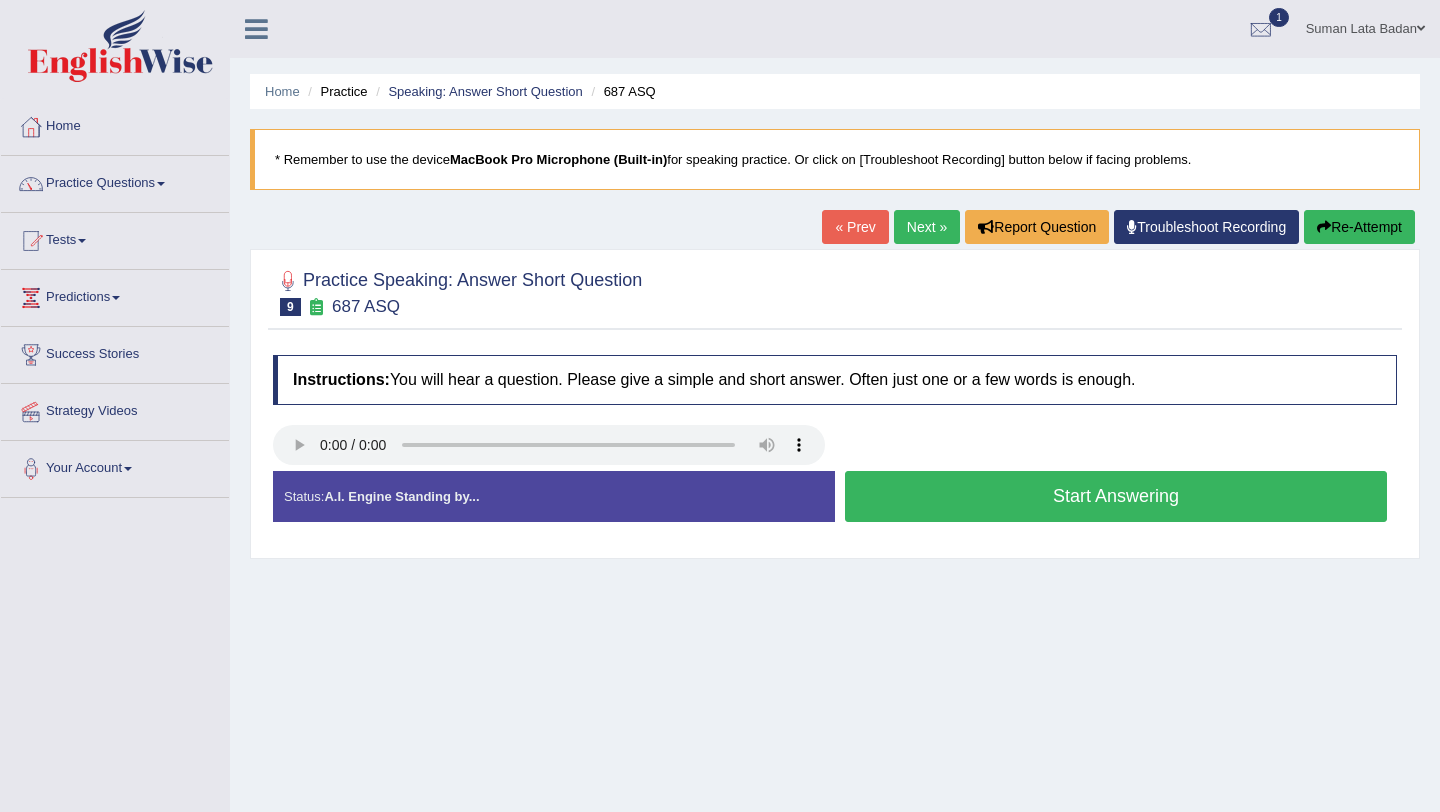 scroll, scrollTop: 0, scrollLeft: 0, axis: both 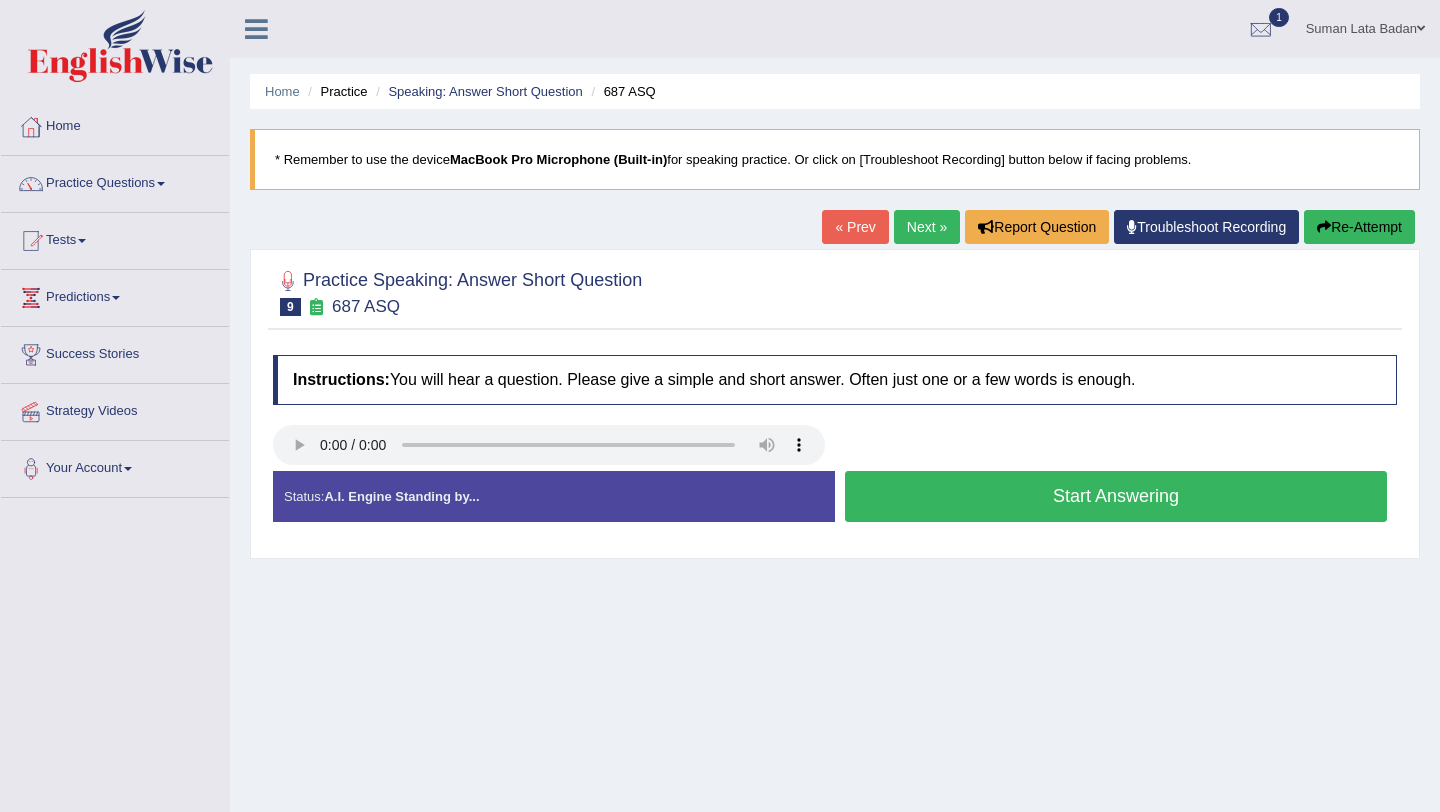 click on "Start Answering" at bounding box center (1116, 496) 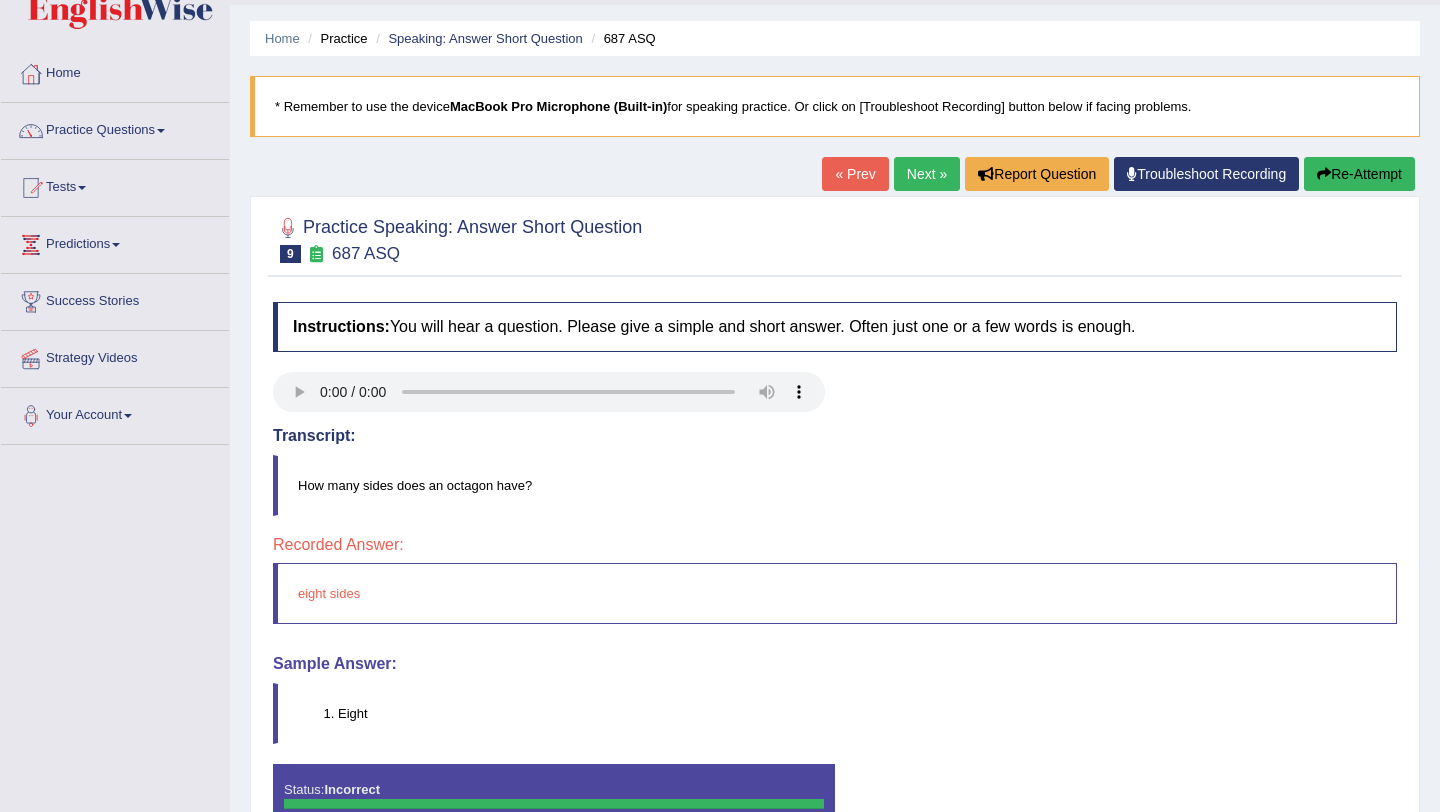 scroll, scrollTop: 0, scrollLeft: 0, axis: both 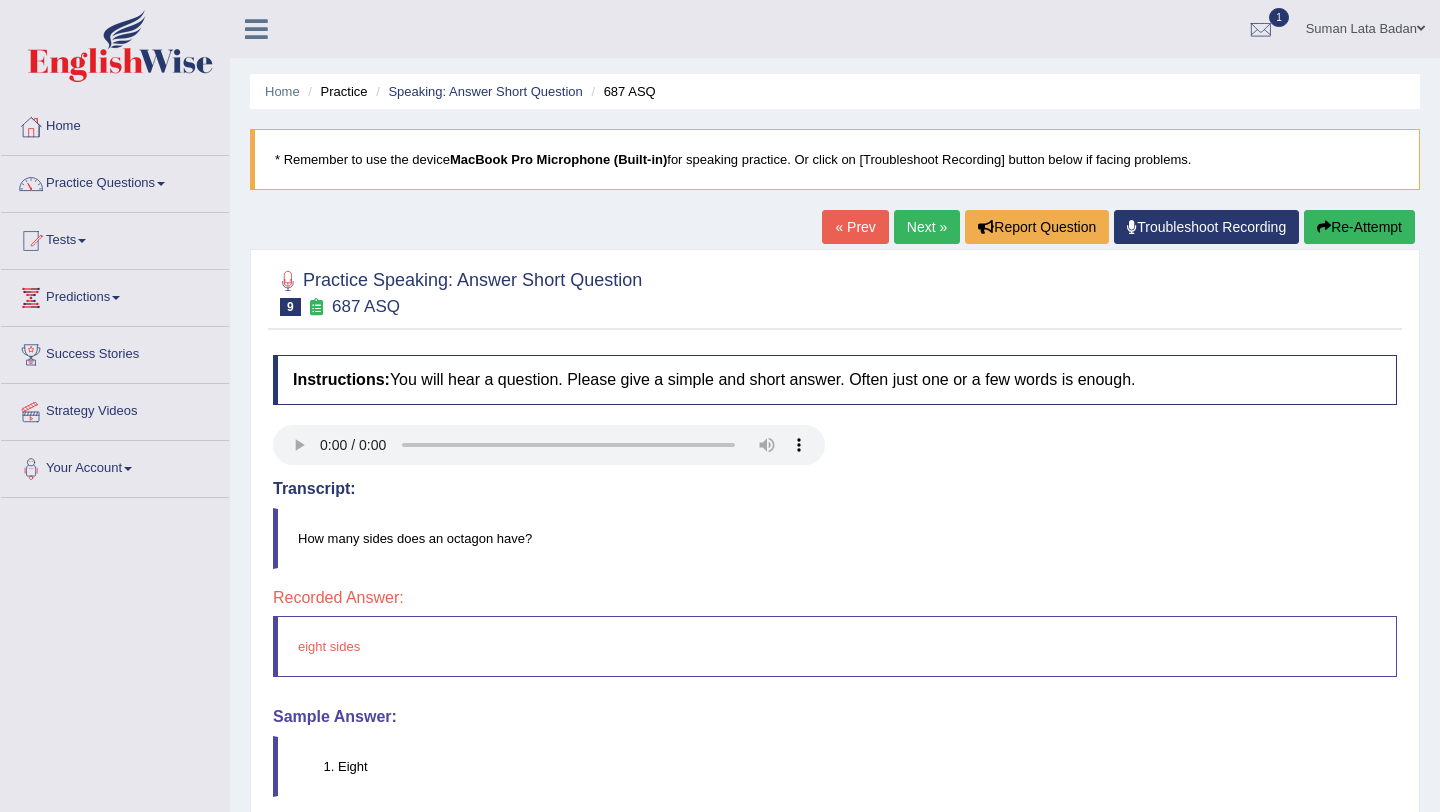 click on "Next »" at bounding box center (927, 227) 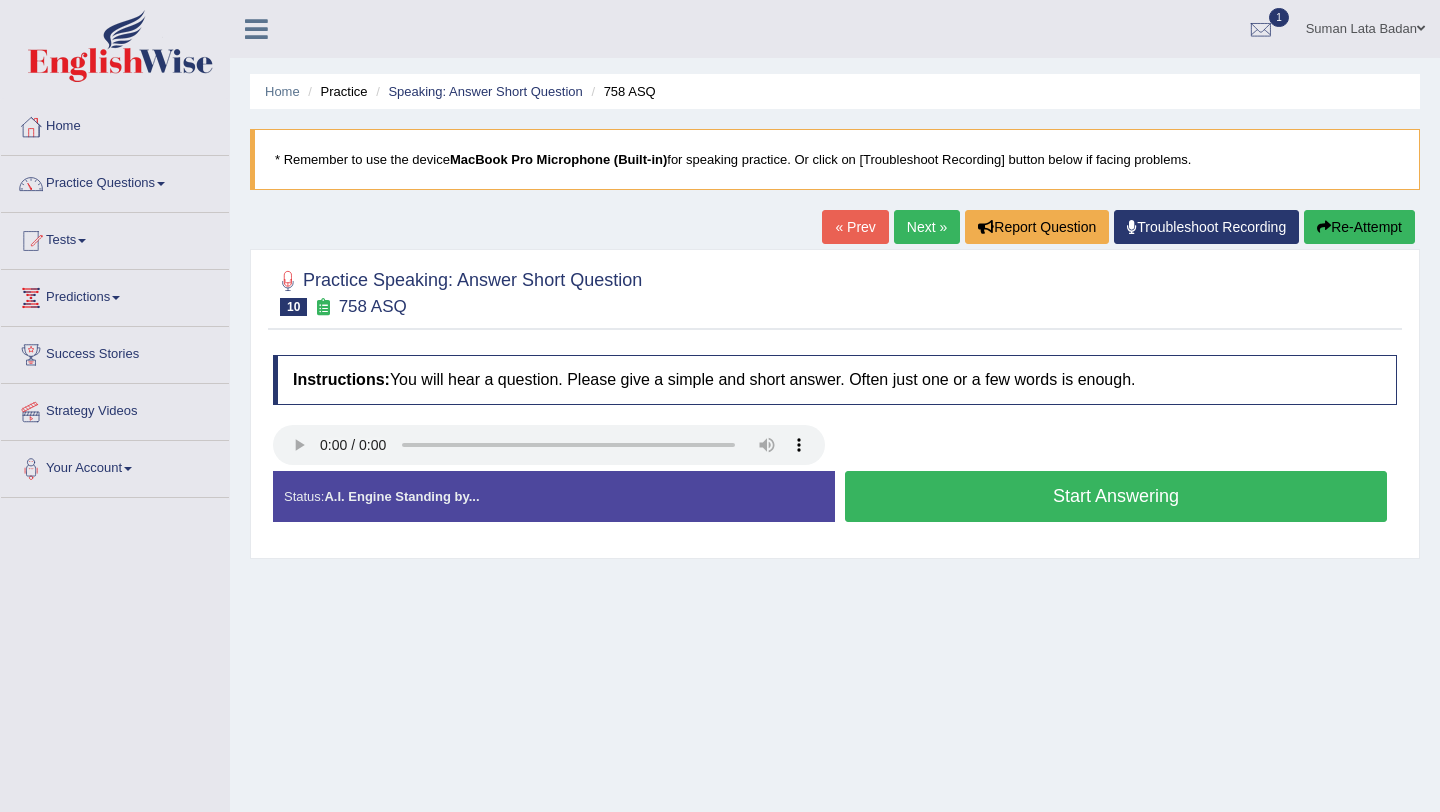 scroll, scrollTop: 0, scrollLeft: 0, axis: both 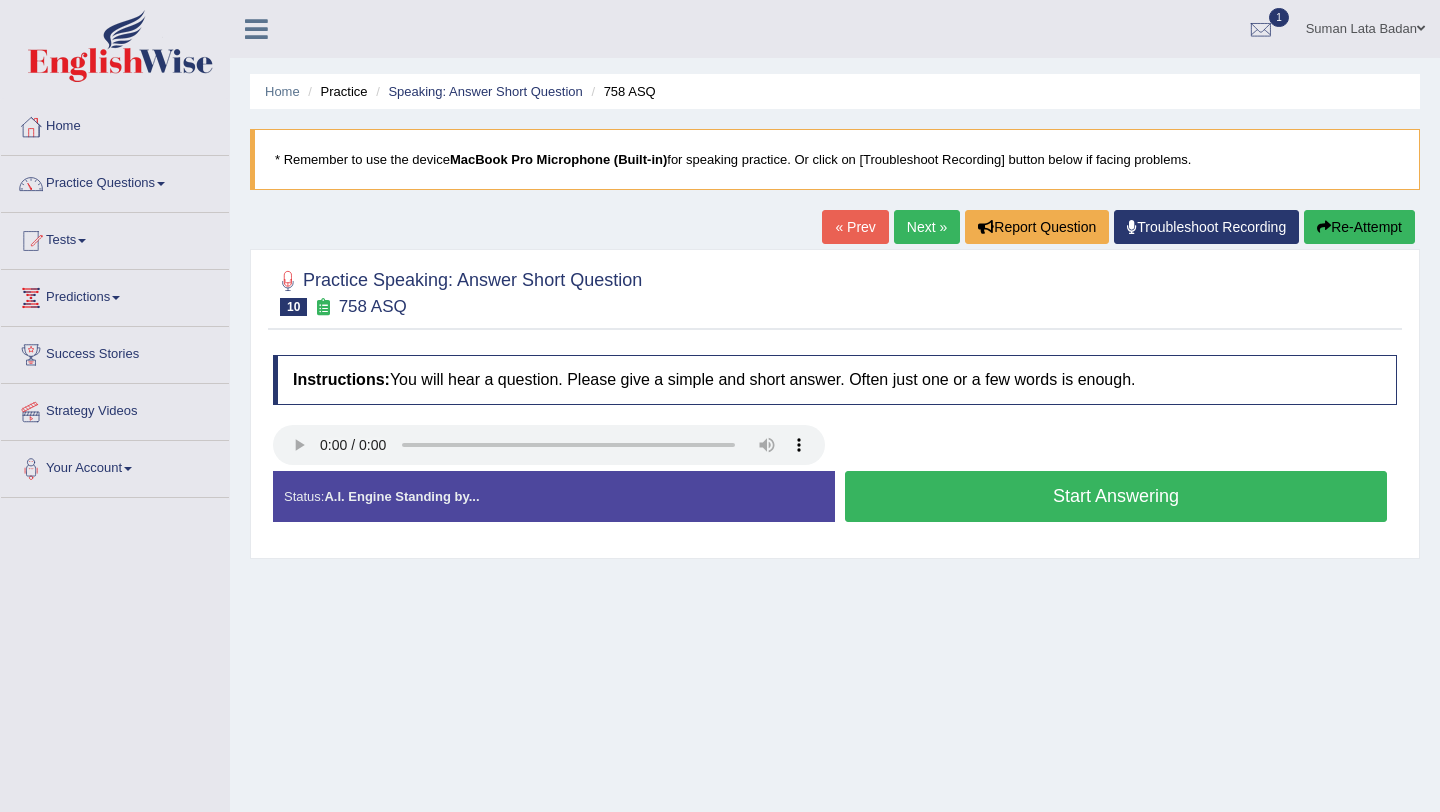 click on "Start Answering" at bounding box center [1116, 496] 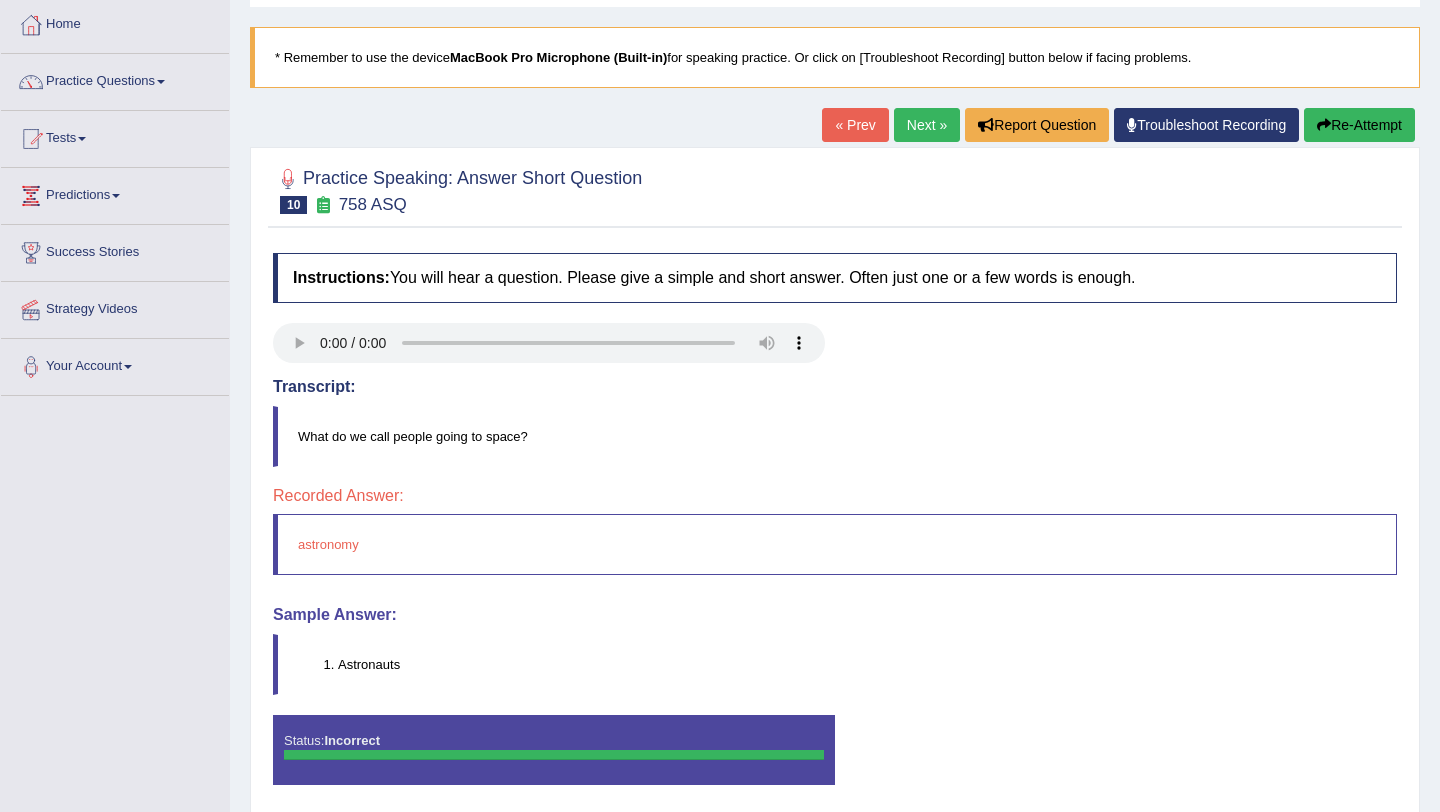 scroll, scrollTop: 104, scrollLeft: 0, axis: vertical 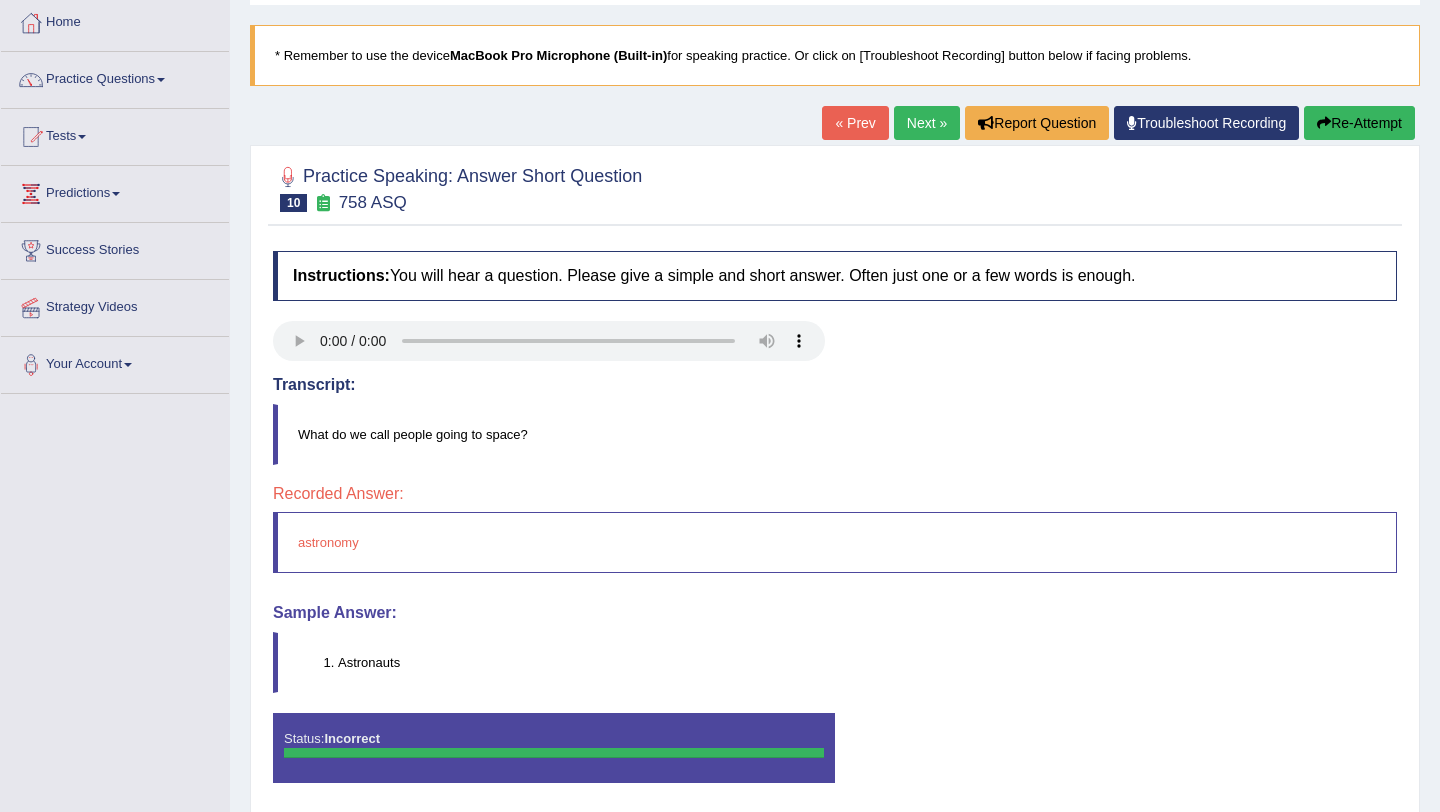 click on "Next »" at bounding box center [927, 123] 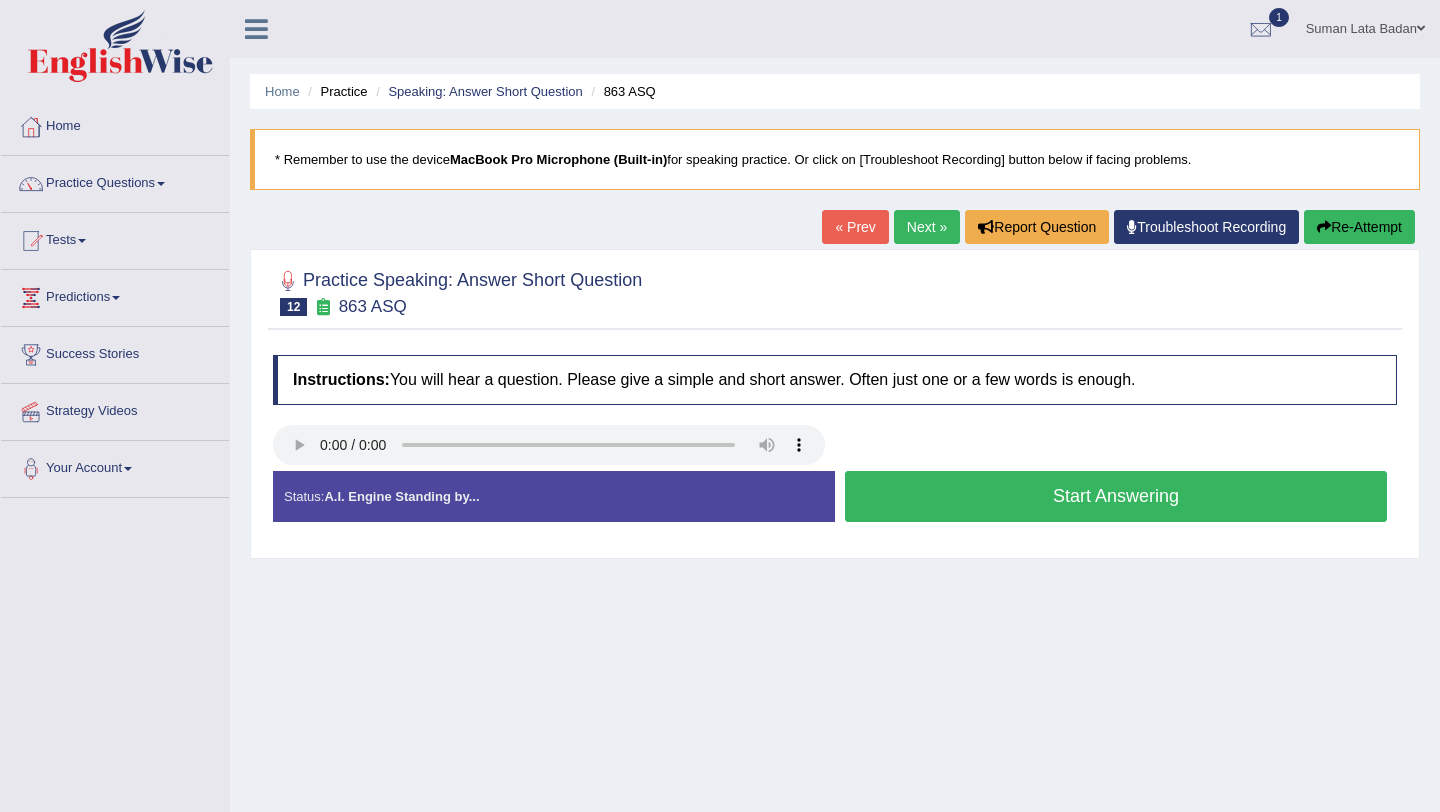 scroll, scrollTop: 0, scrollLeft: 0, axis: both 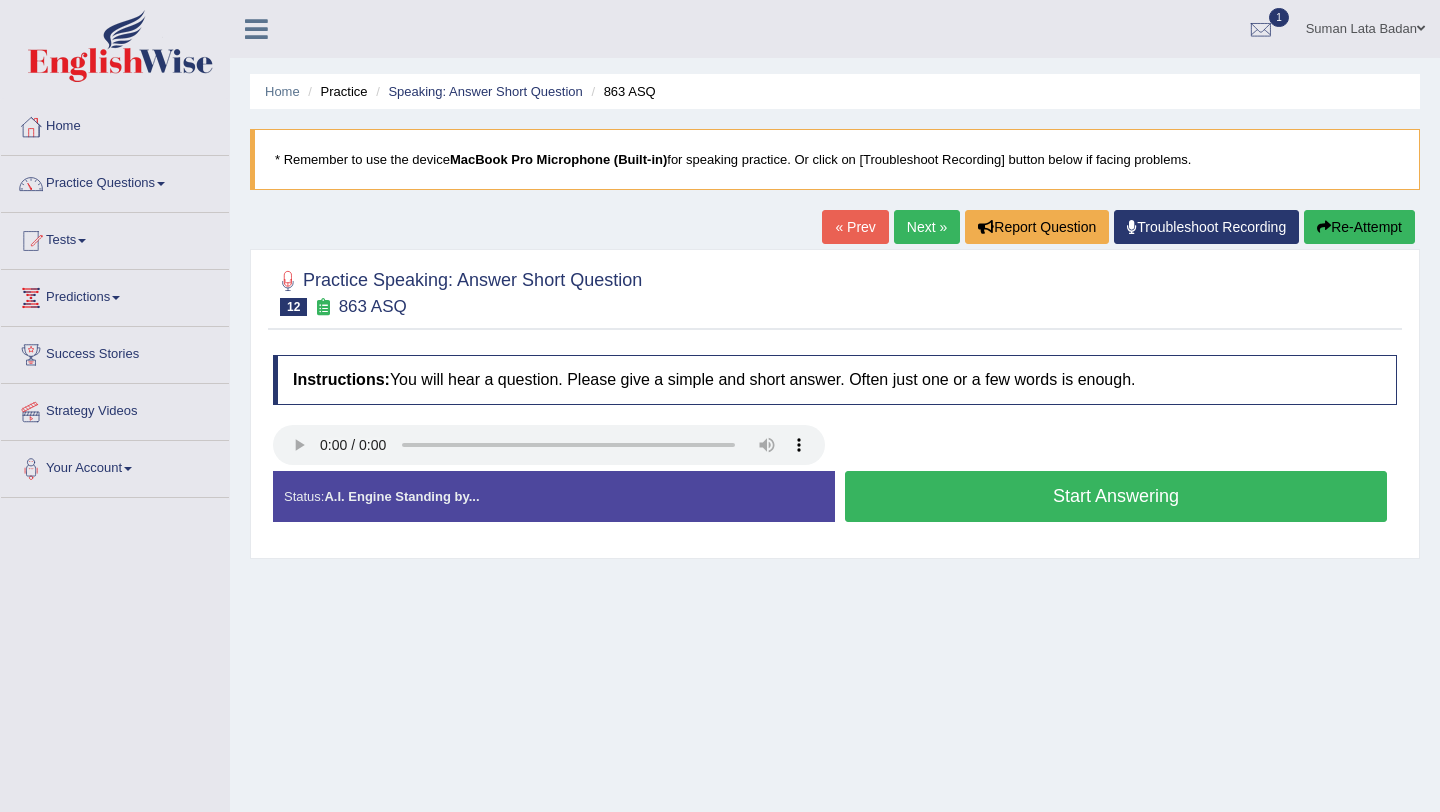 click on "Start Answering" at bounding box center [1116, 496] 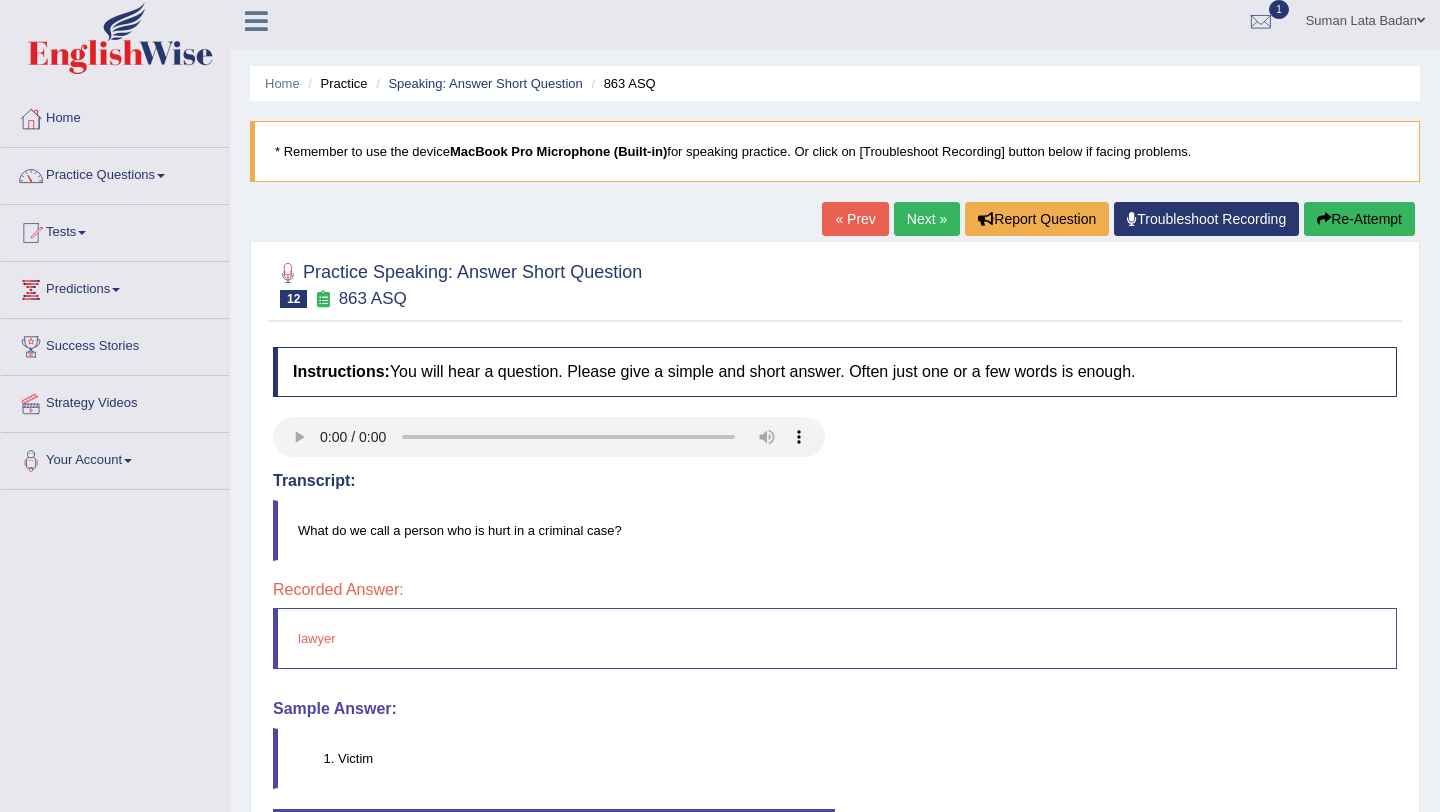 scroll, scrollTop: 0, scrollLeft: 0, axis: both 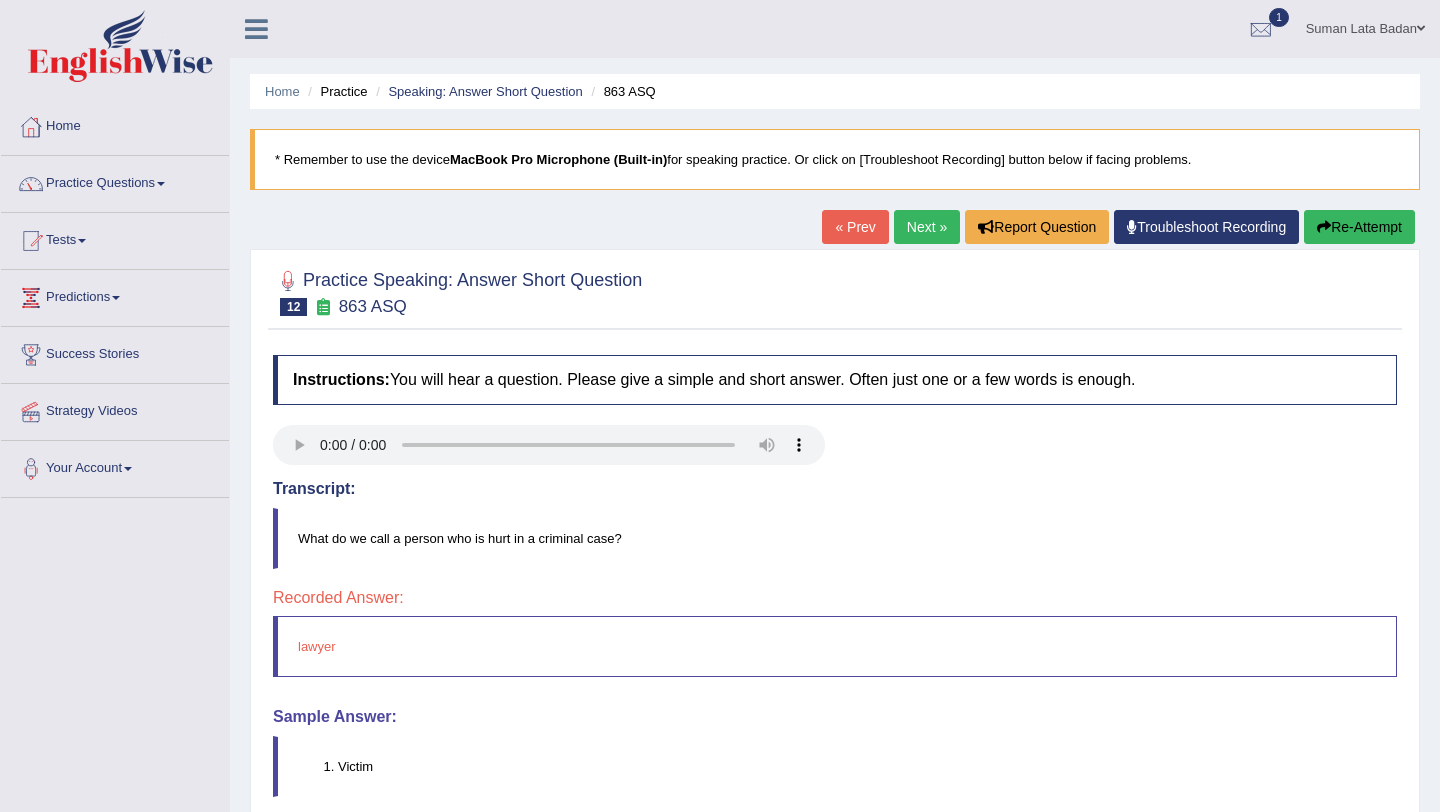 click on "Next »" at bounding box center [927, 227] 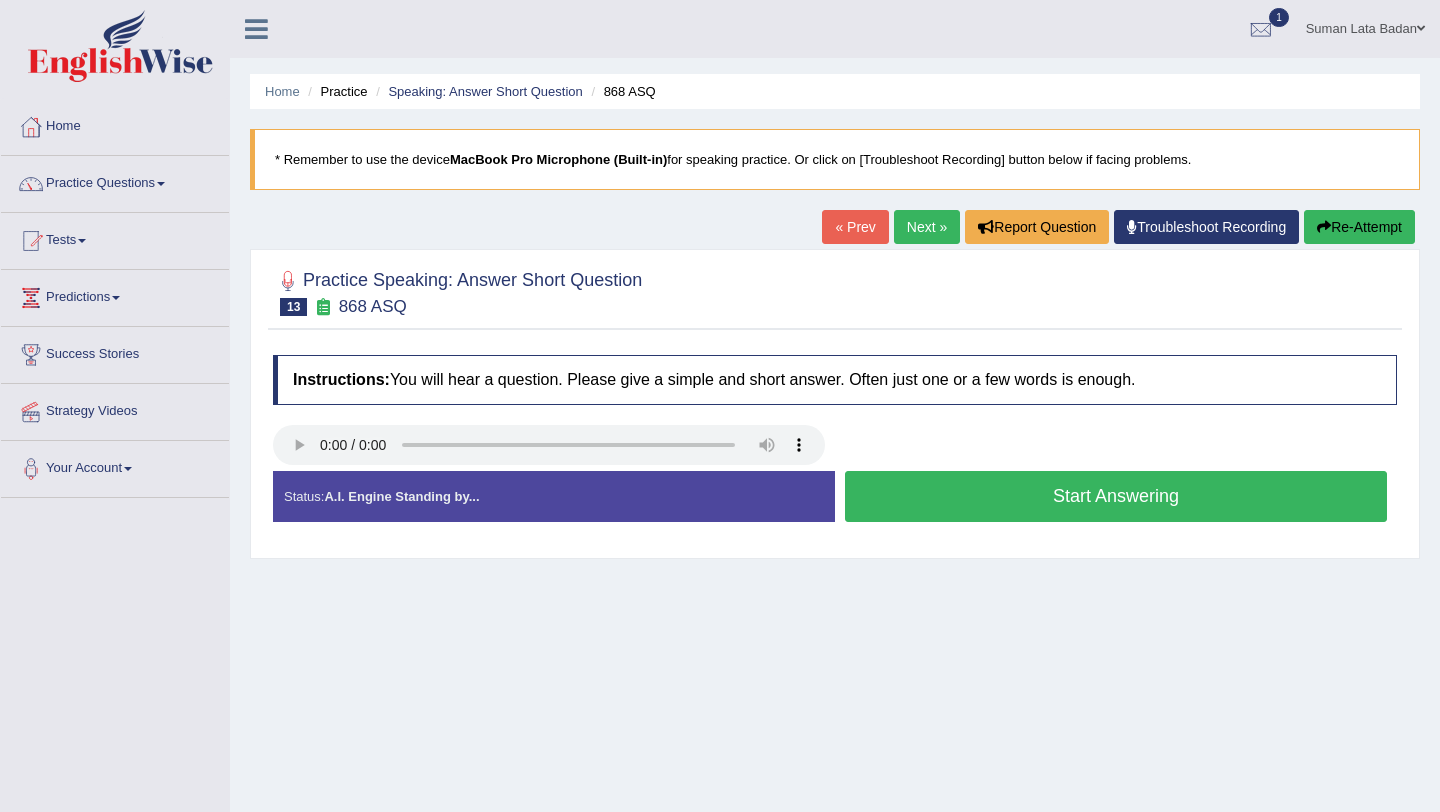 scroll, scrollTop: 0, scrollLeft: 0, axis: both 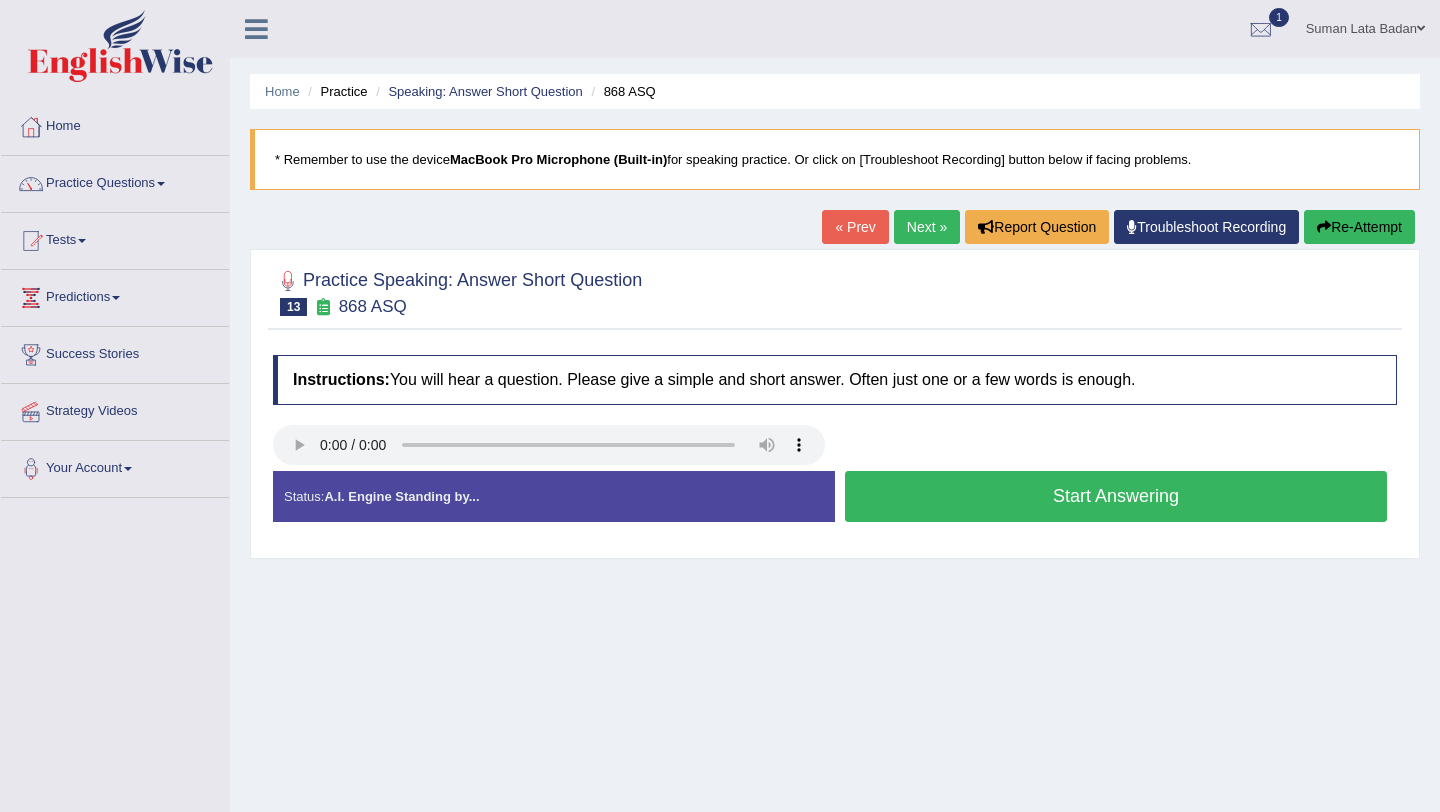 click on "Start Answering" at bounding box center (1116, 496) 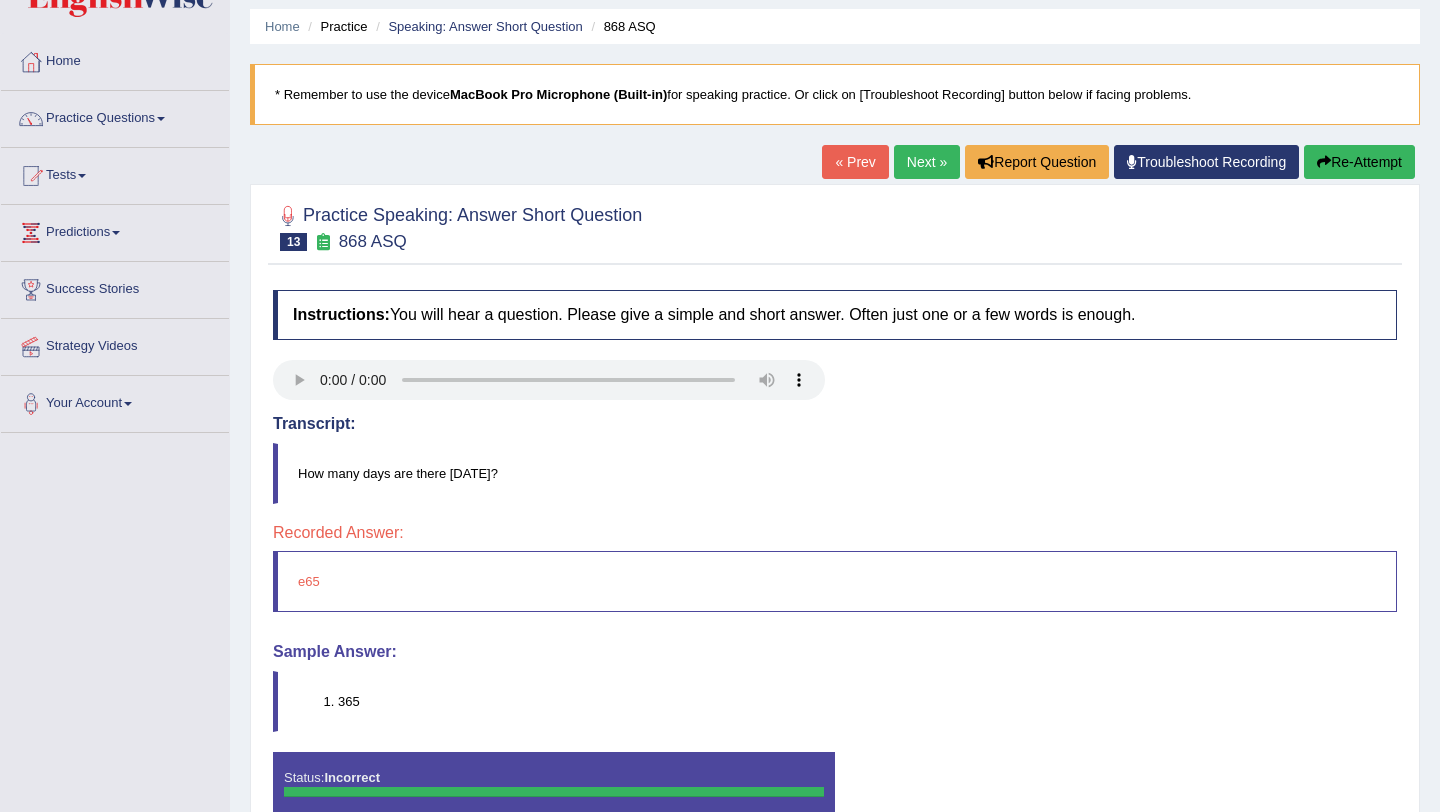scroll, scrollTop: 57, scrollLeft: 0, axis: vertical 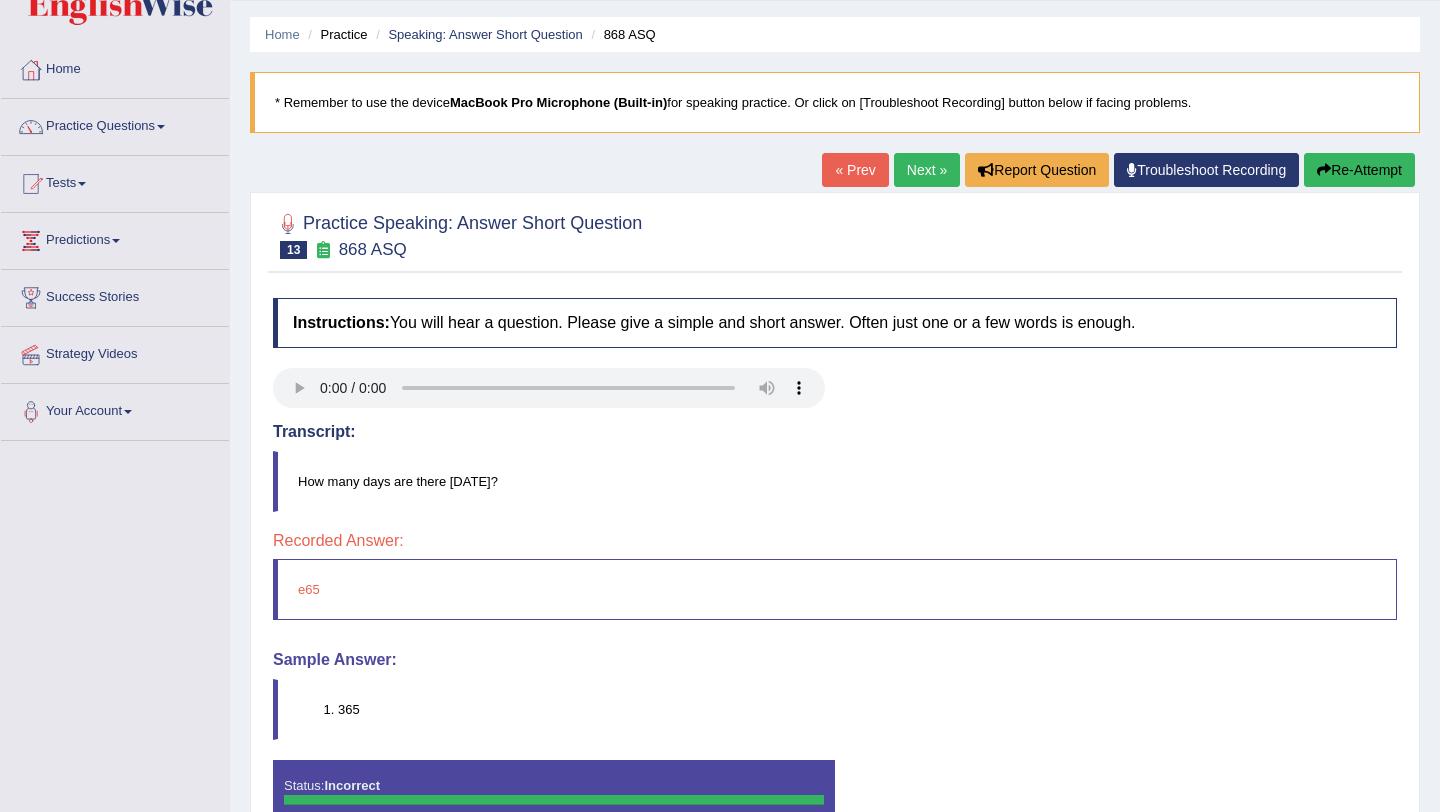 click on "Re-Attempt" at bounding box center (1359, 170) 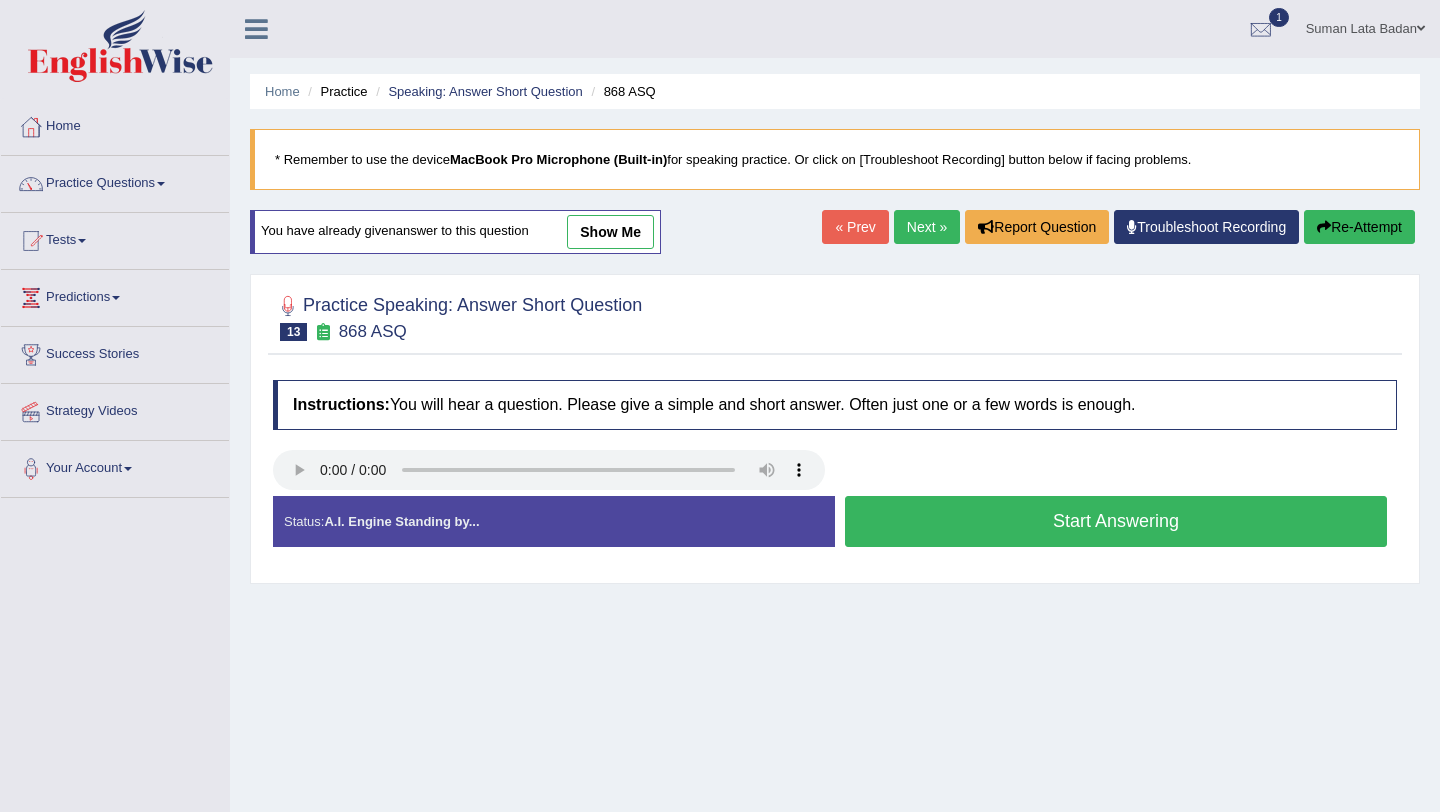 scroll, scrollTop: 57, scrollLeft: 0, axis: vertical 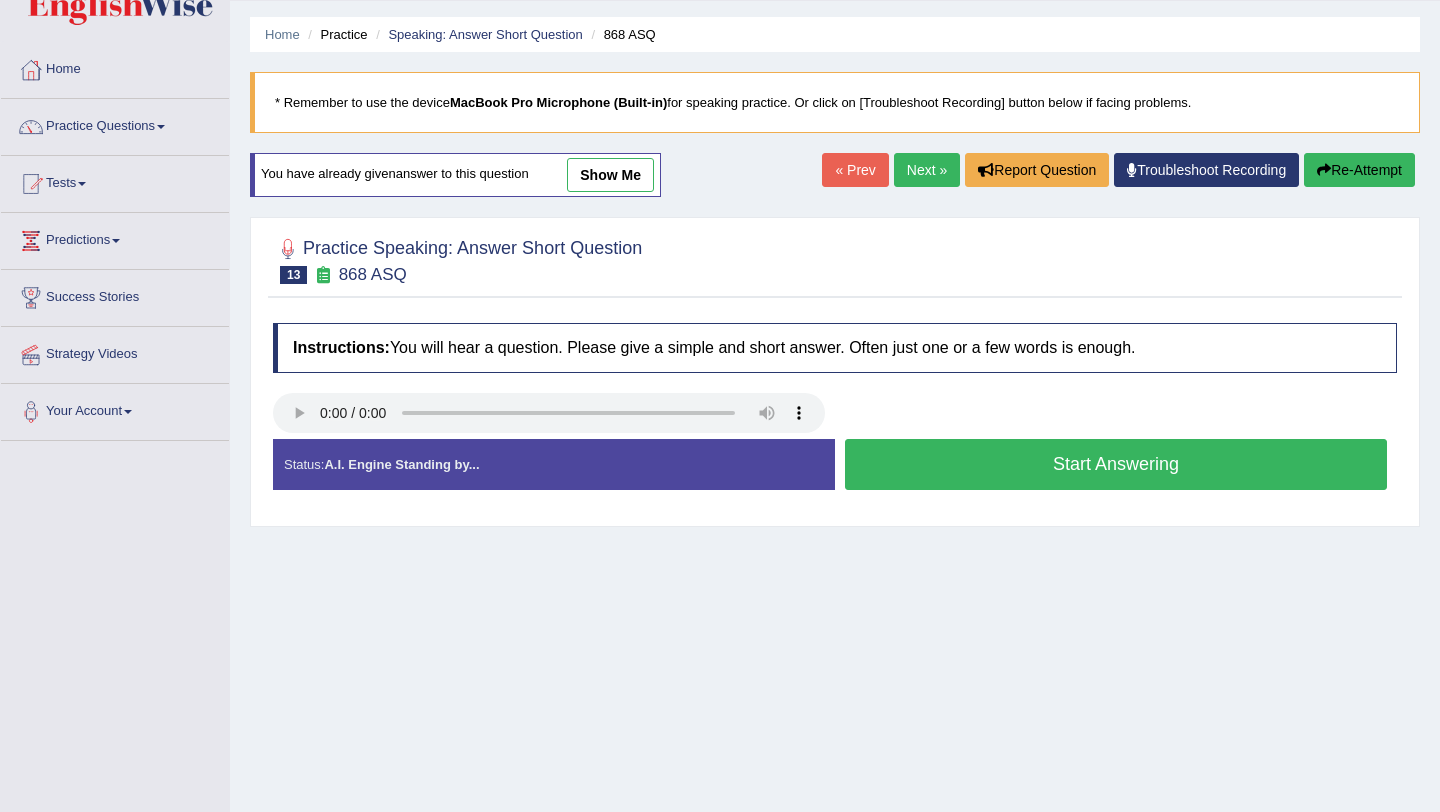 click on "Start Answering" at bounding box center [1116, 464] 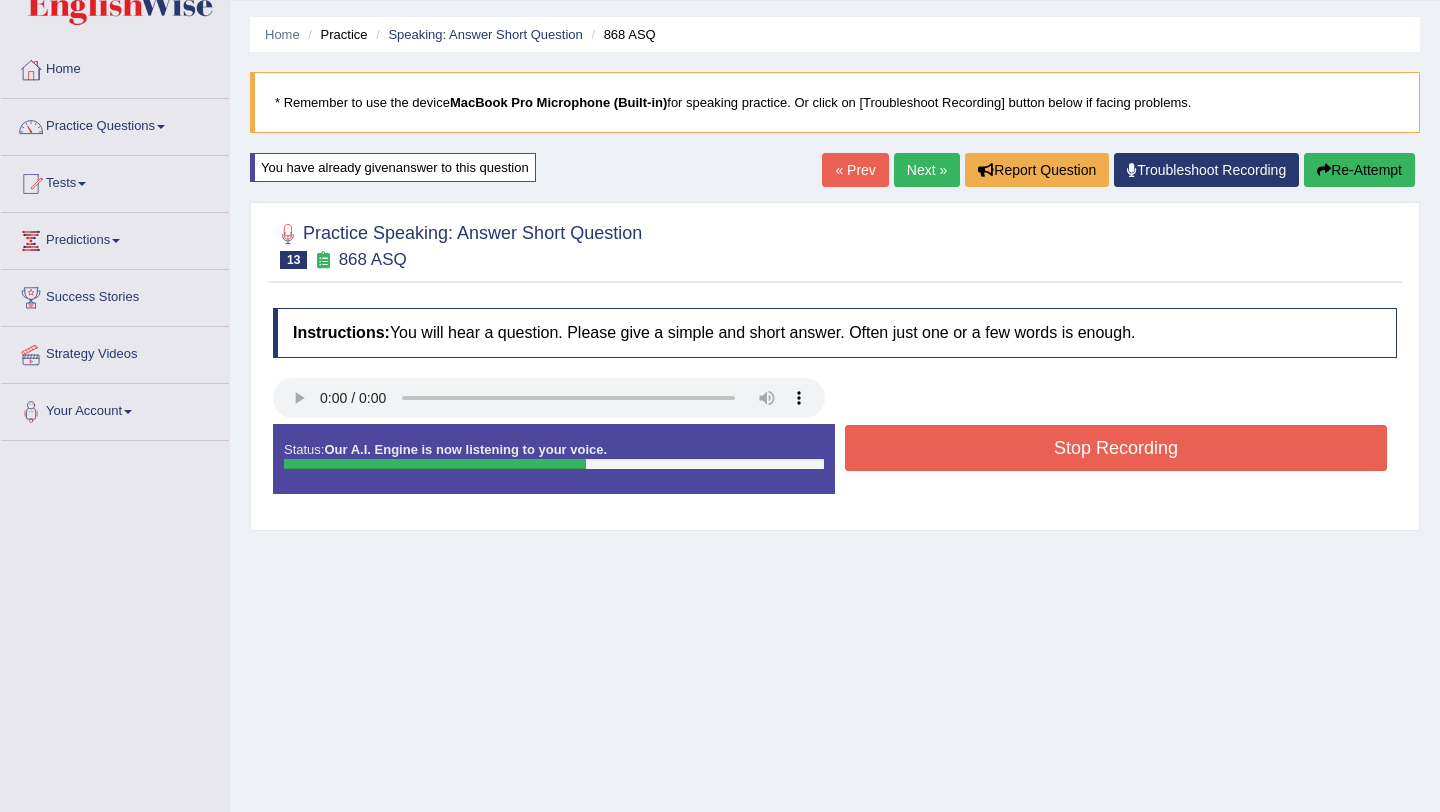click on "Stop Recording" at bounding box center (1116, 448) 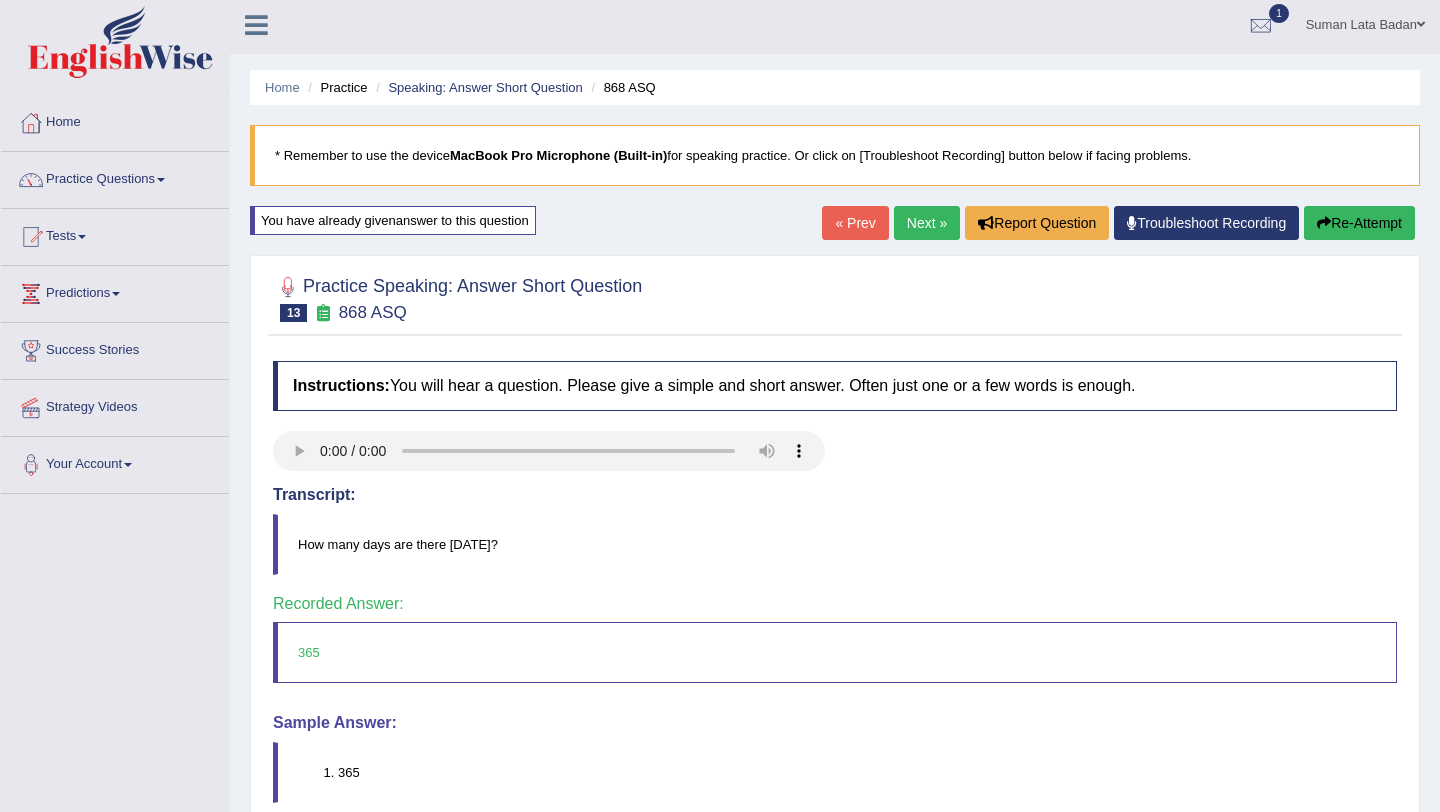 scroll, scrollTop: 1, scrollLeft: 0, axis: vertical 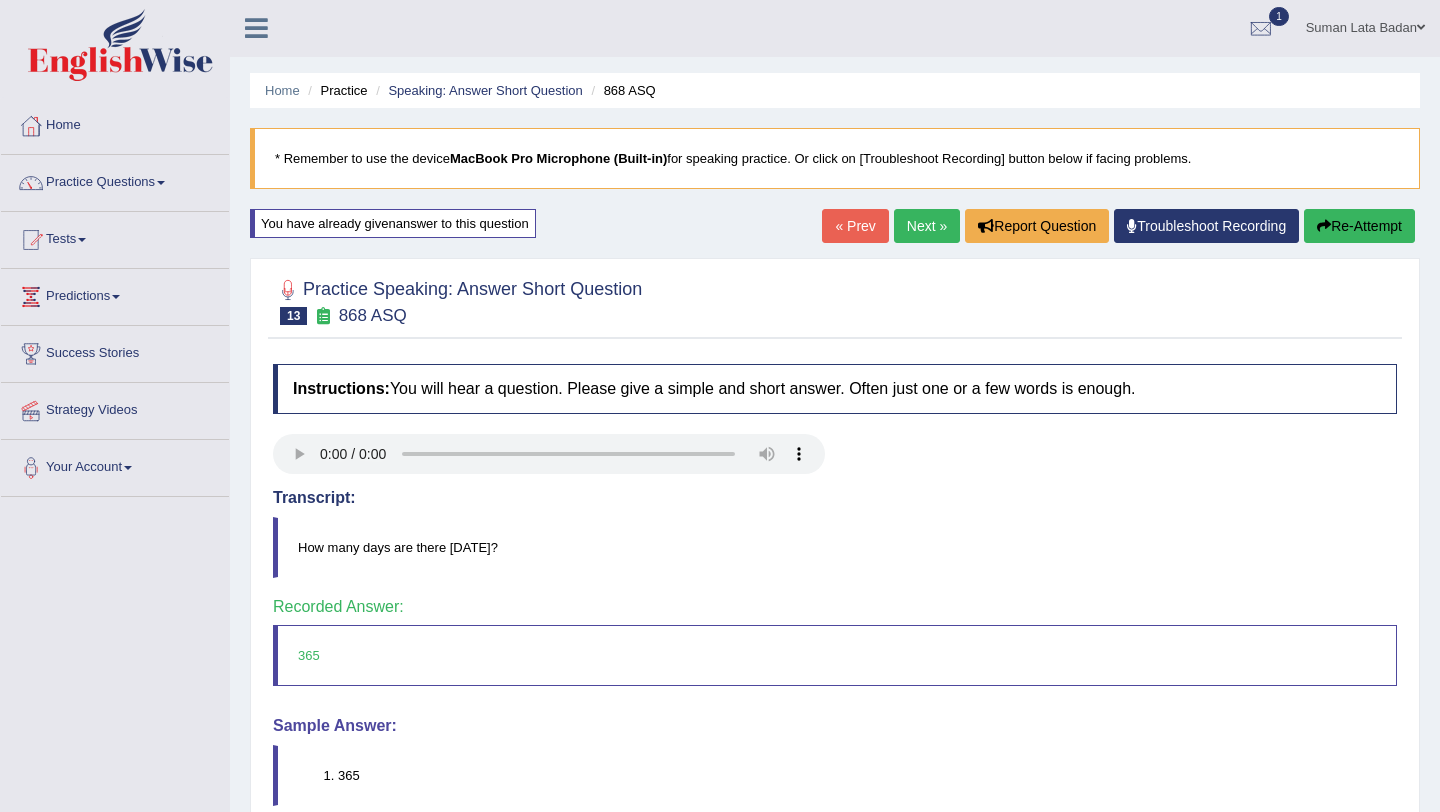 click on "Next »" at bounding box center (927, 226) 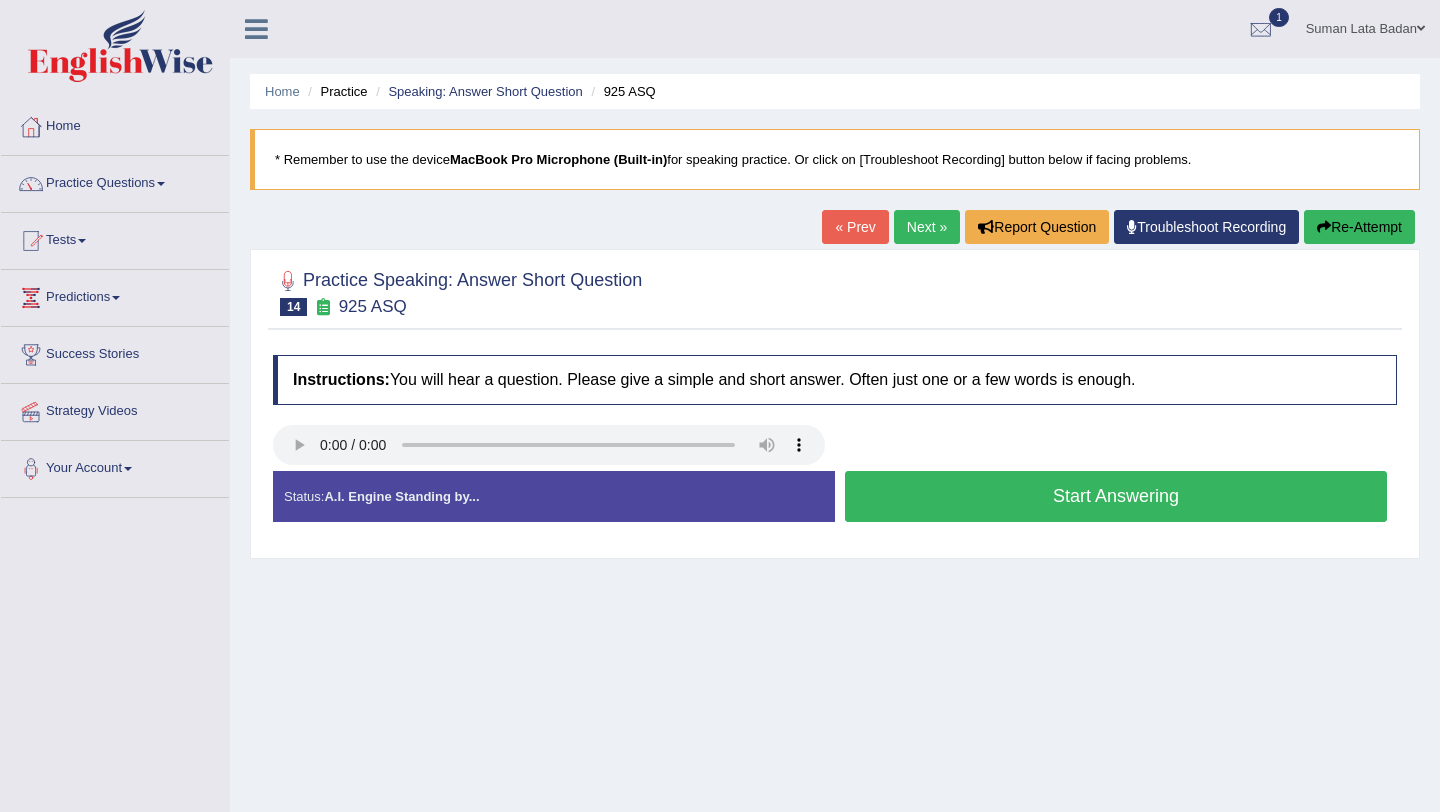 scroll, scrollTop: 0, scrollLeft: 0, axis: both 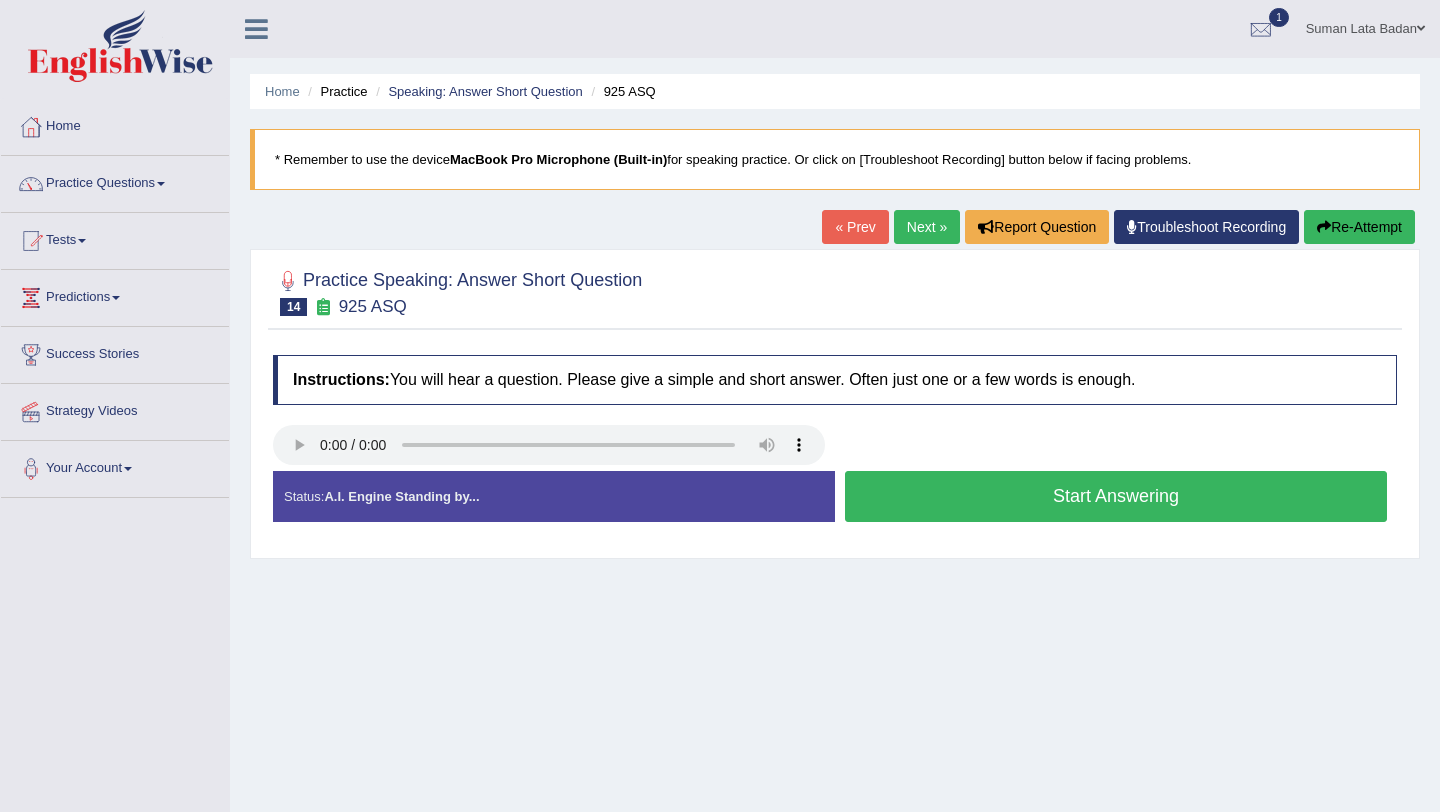 click on "Start Answering" at bounding box center [1116, 496] 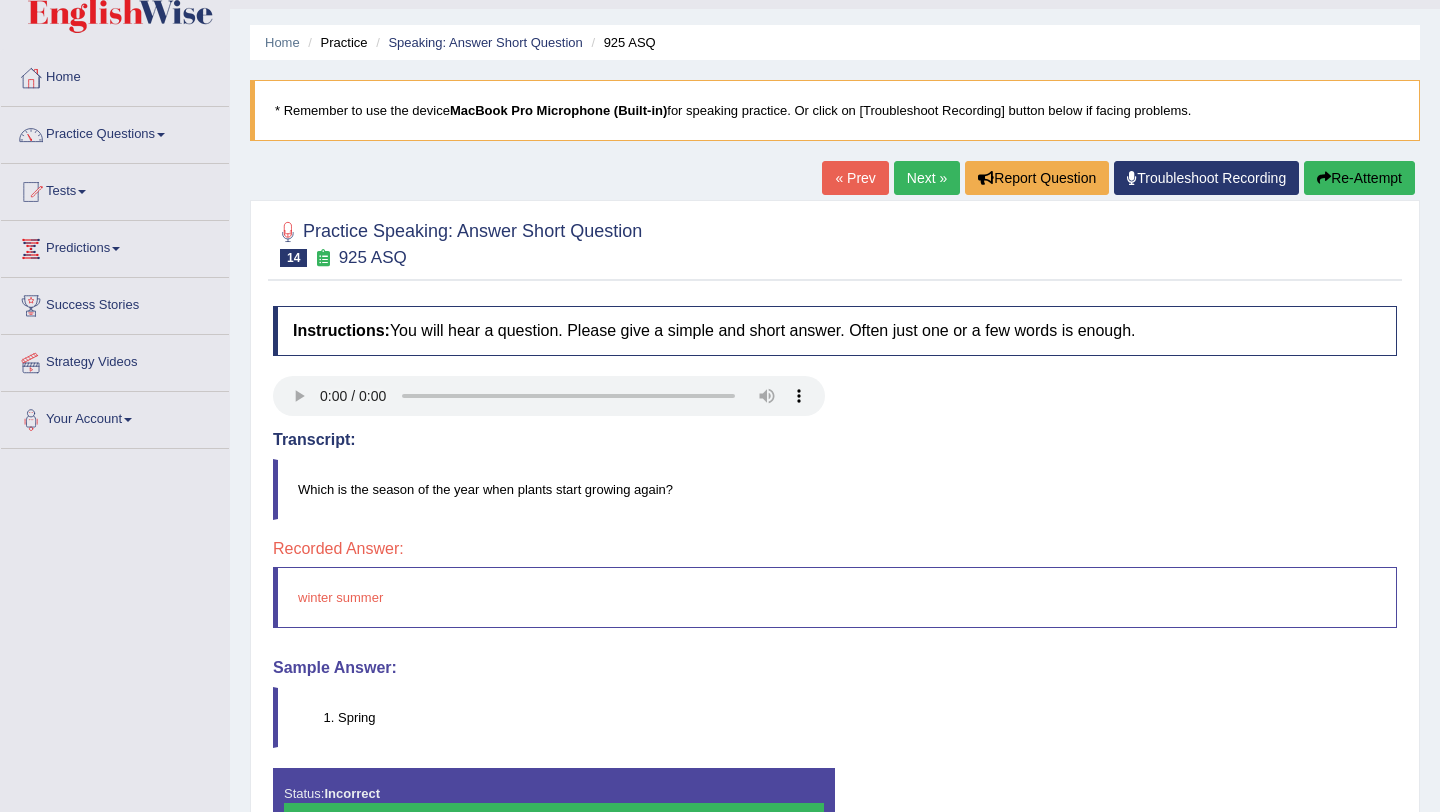 scroll, scrollTop: 0, scrollLeft: 0, axis: both 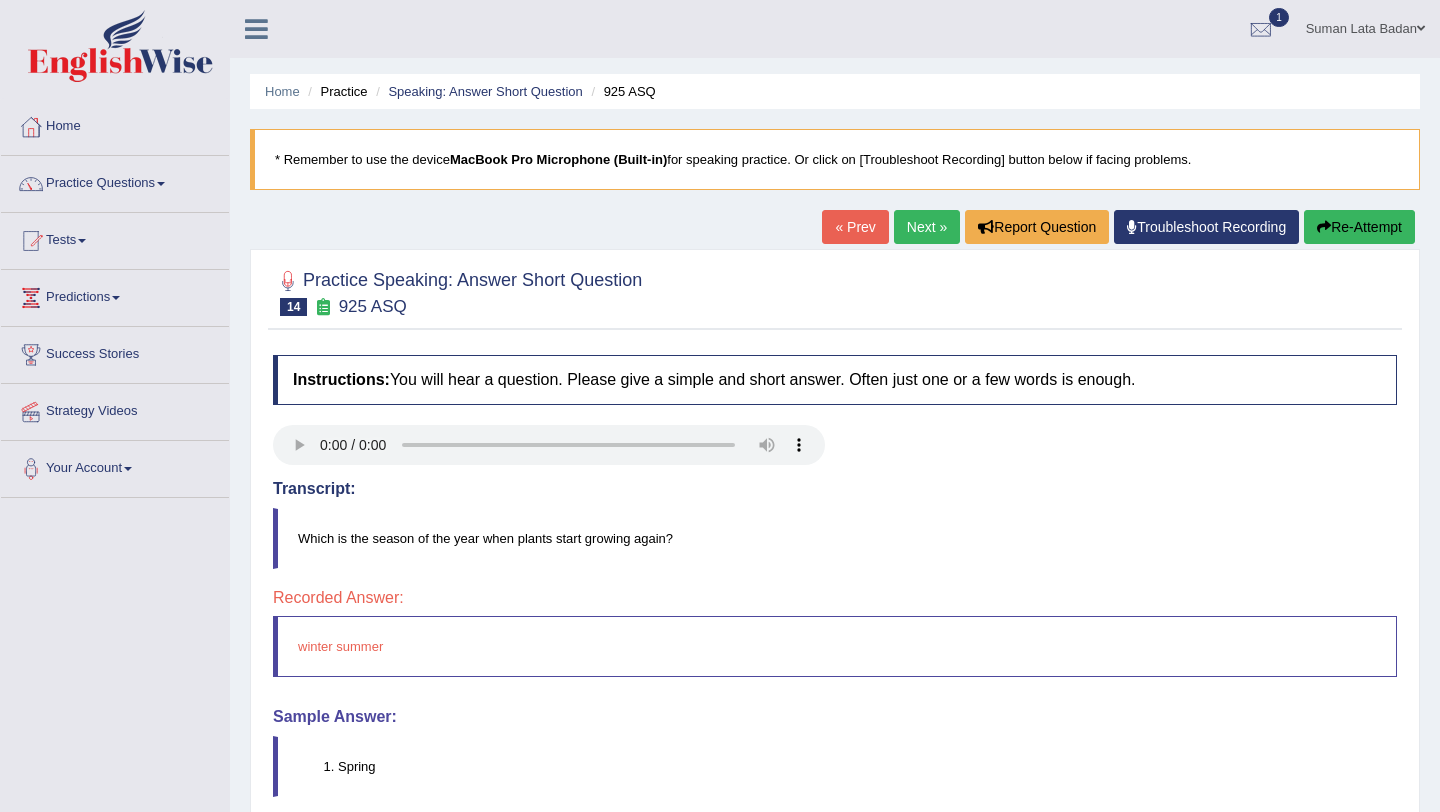click on "Next »" at bounding box center (927, 227) 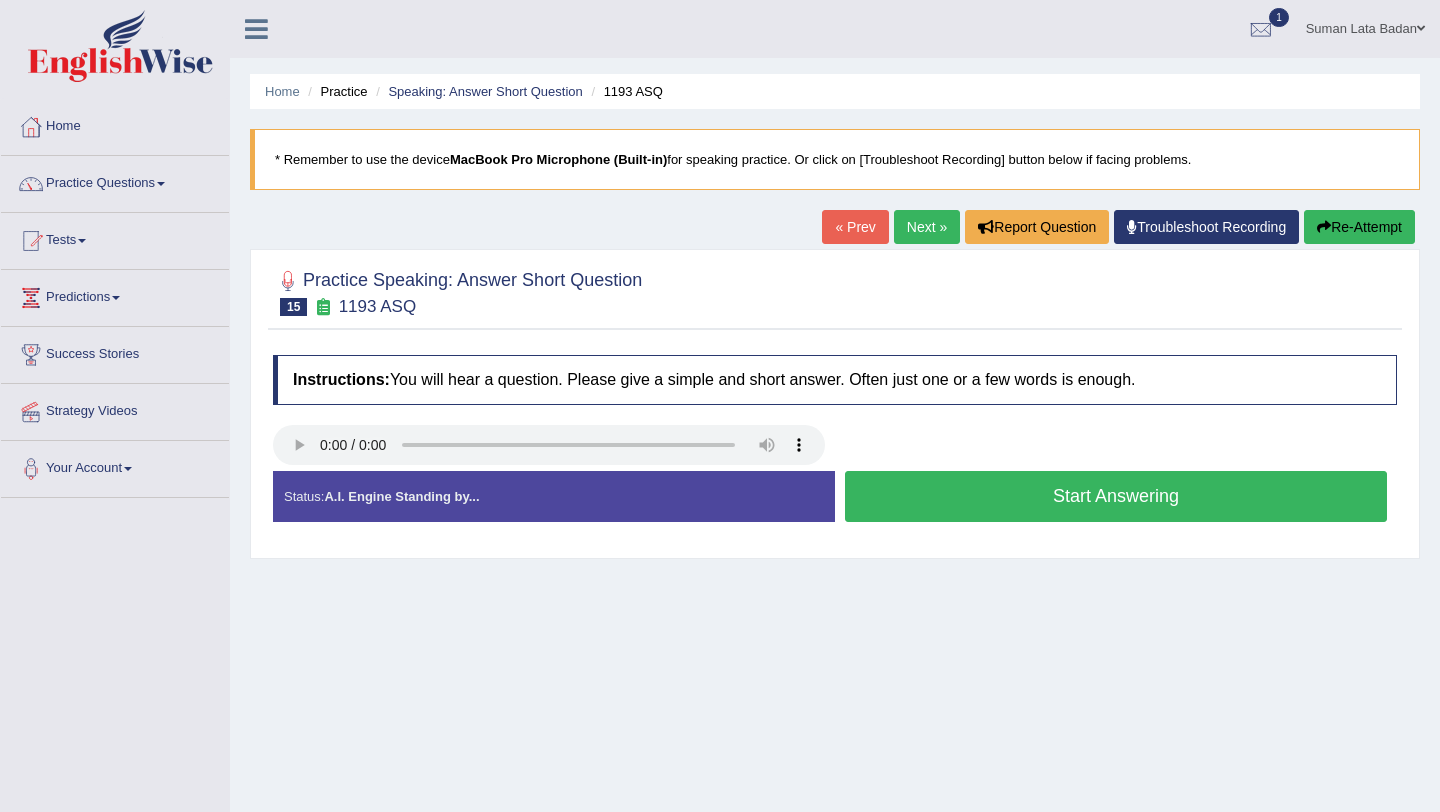 scroll, scrollTop: 0, scrollLeft: 0, axis: both 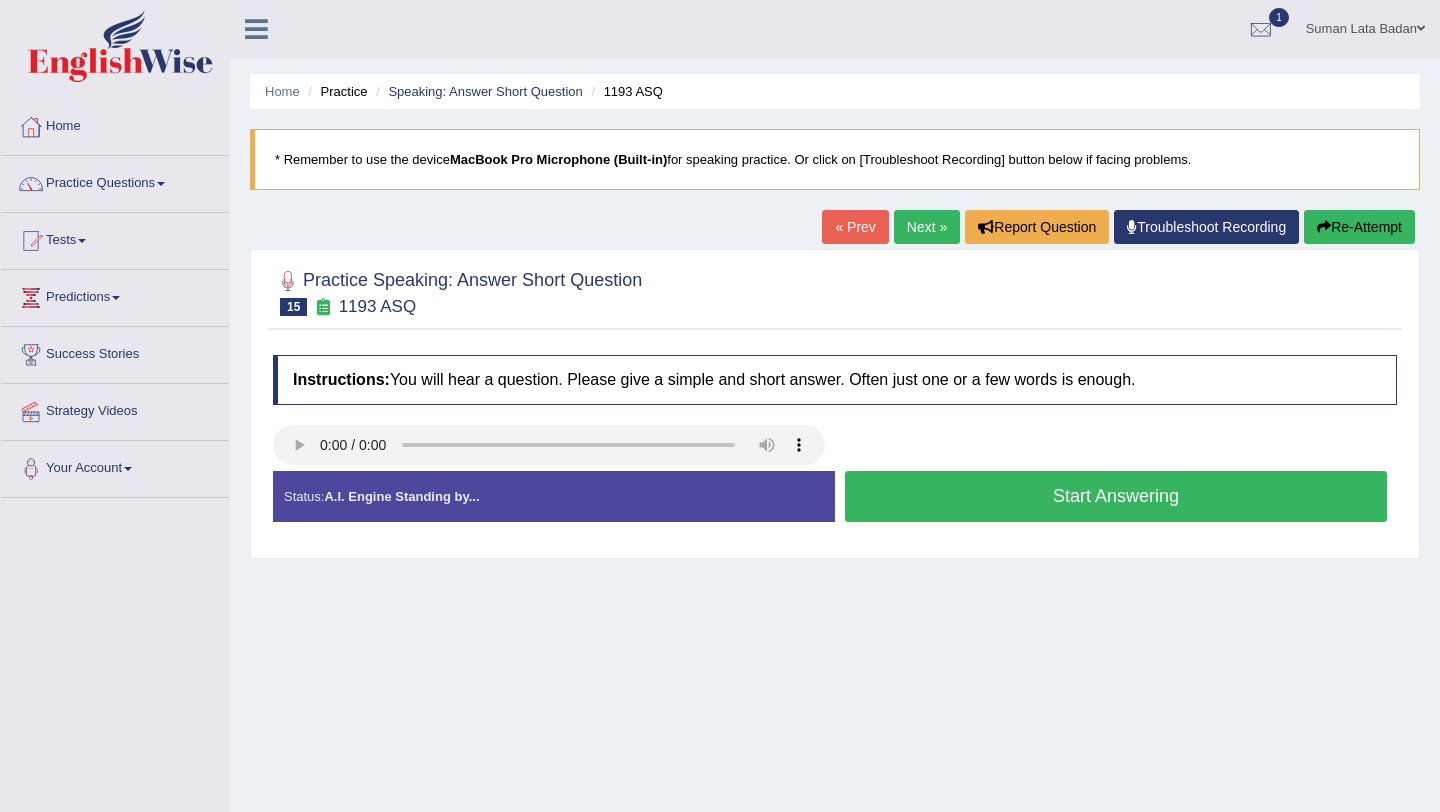 click on "Start Answering" at bounding box center (1116, 496) 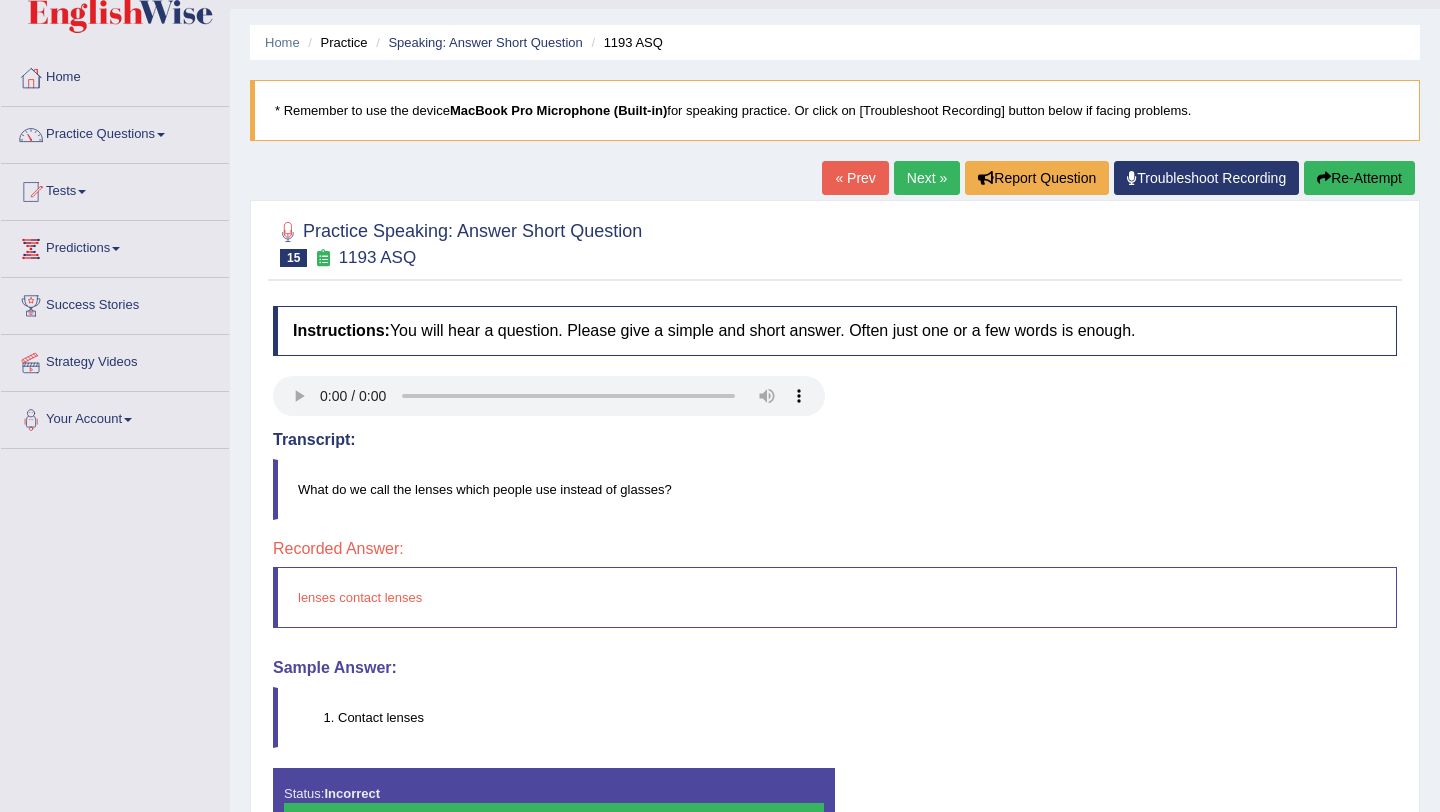 scroll, scrollTop: 0, scrollLeft: 0, axis: both 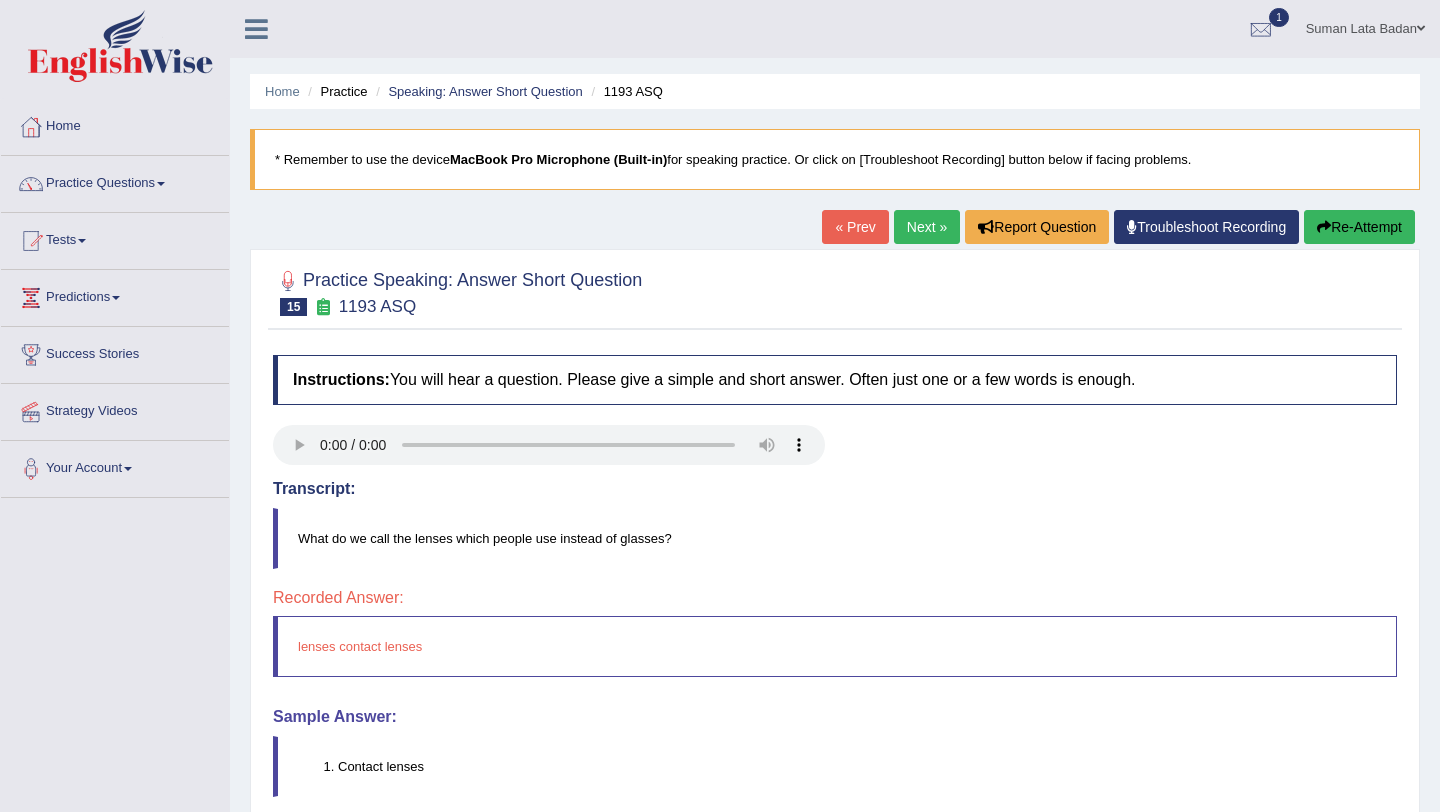click on "Next »" at bounding box center (927, 227) 